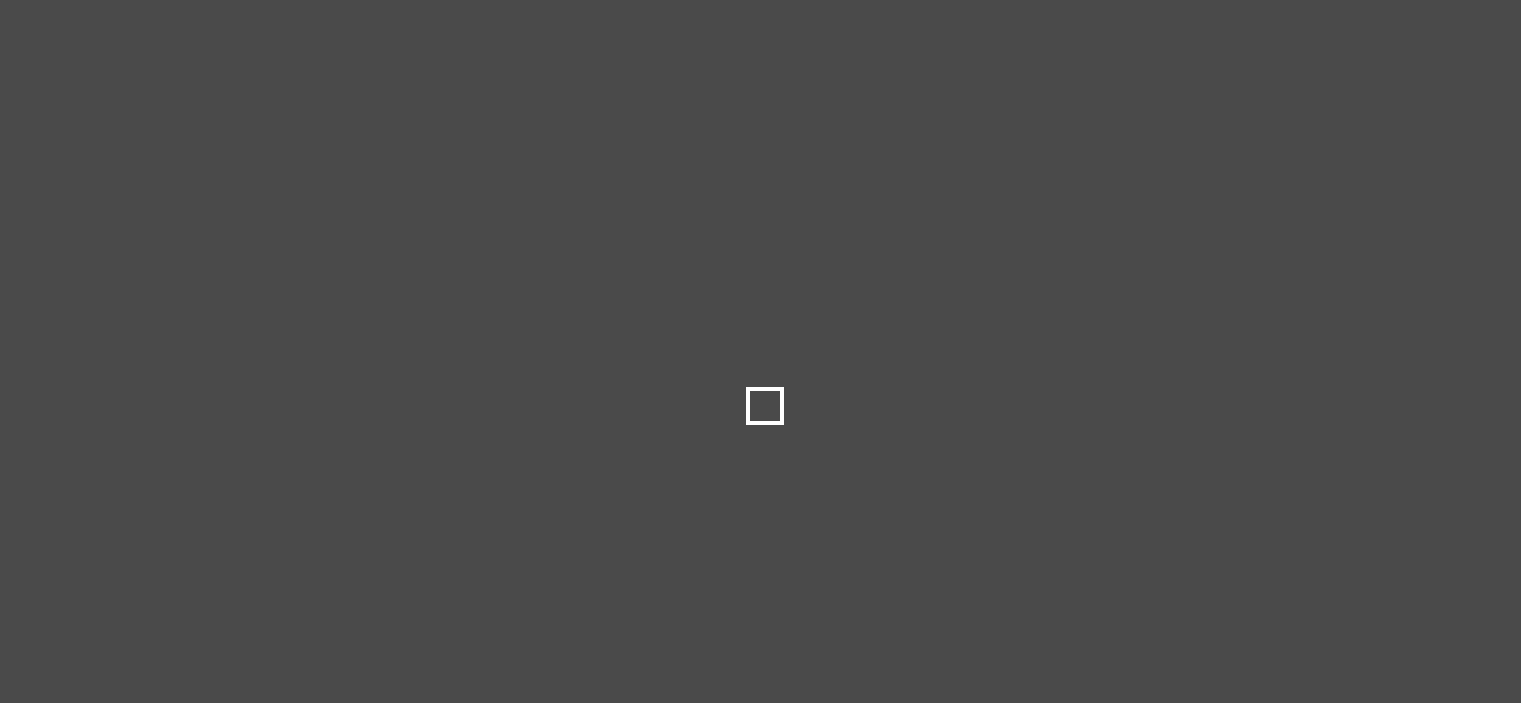 scroll, scrollTop: 0, scrollLeft: 0, axis: both 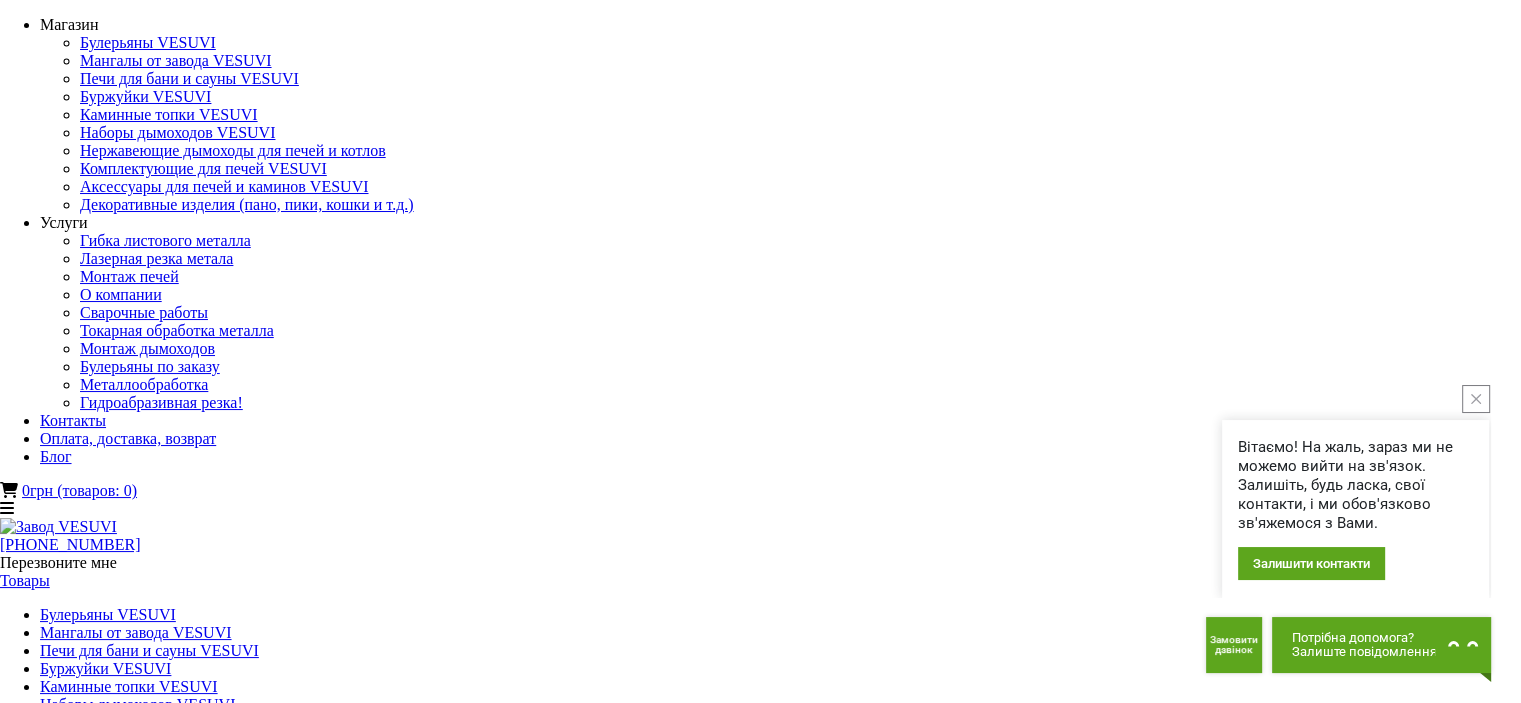 click on "Печи  для бани и сауны VESUVI" at bounding box center [760, 1354] 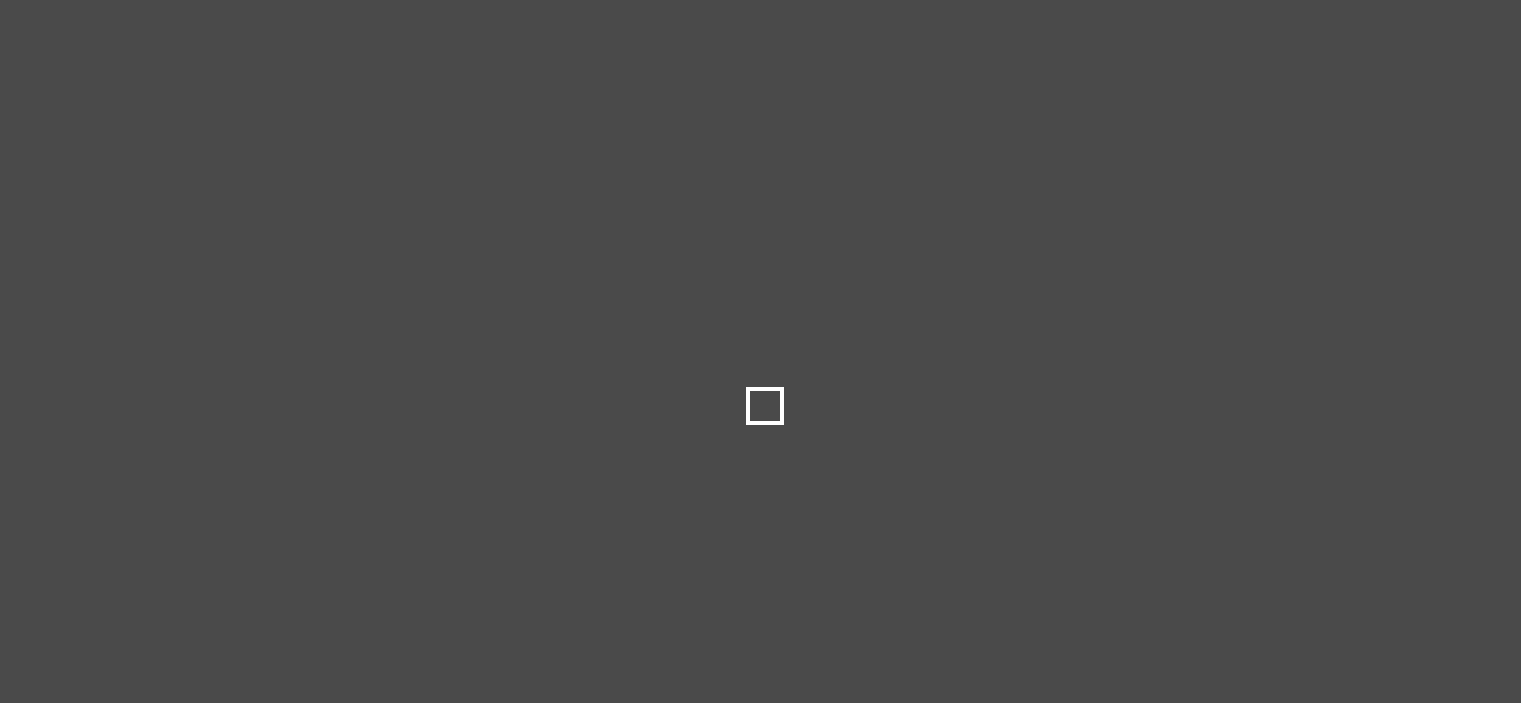 scroll, scrollTop: 0, scrollLeft: 0, axis: both 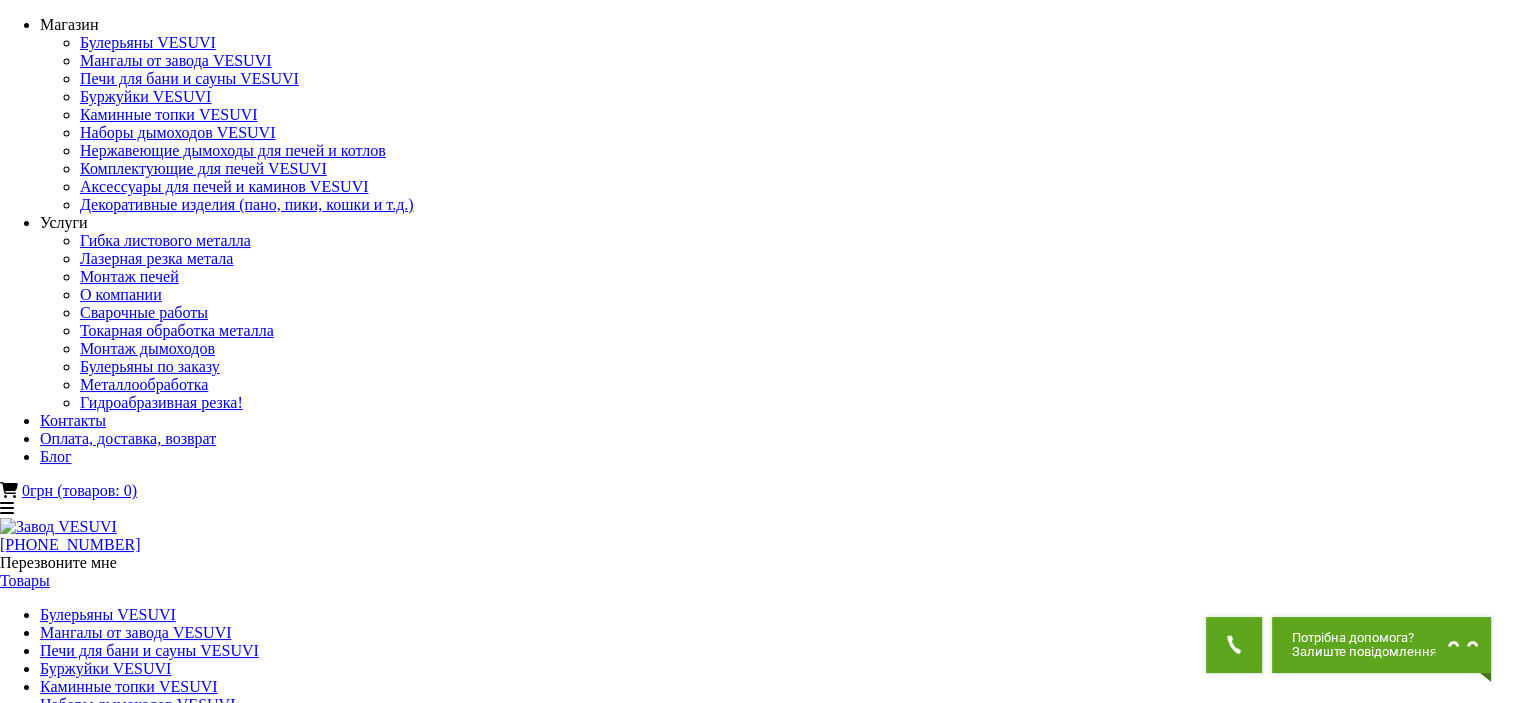 click at bounding box center [71, 1614] 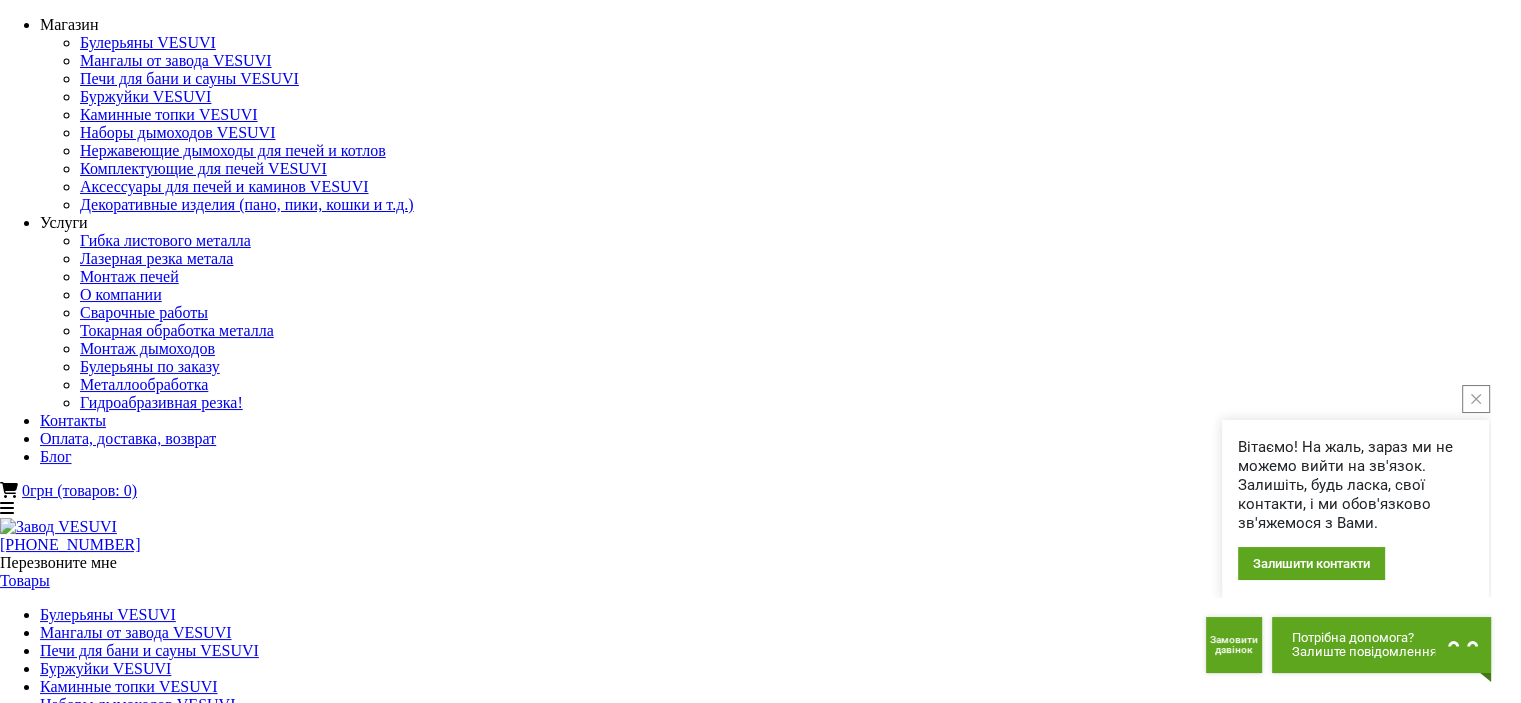 drag, startPoint x: 1229, startPoint y: 123, endPoint x: 1056, endPoint y: 127, distance: 173.04623 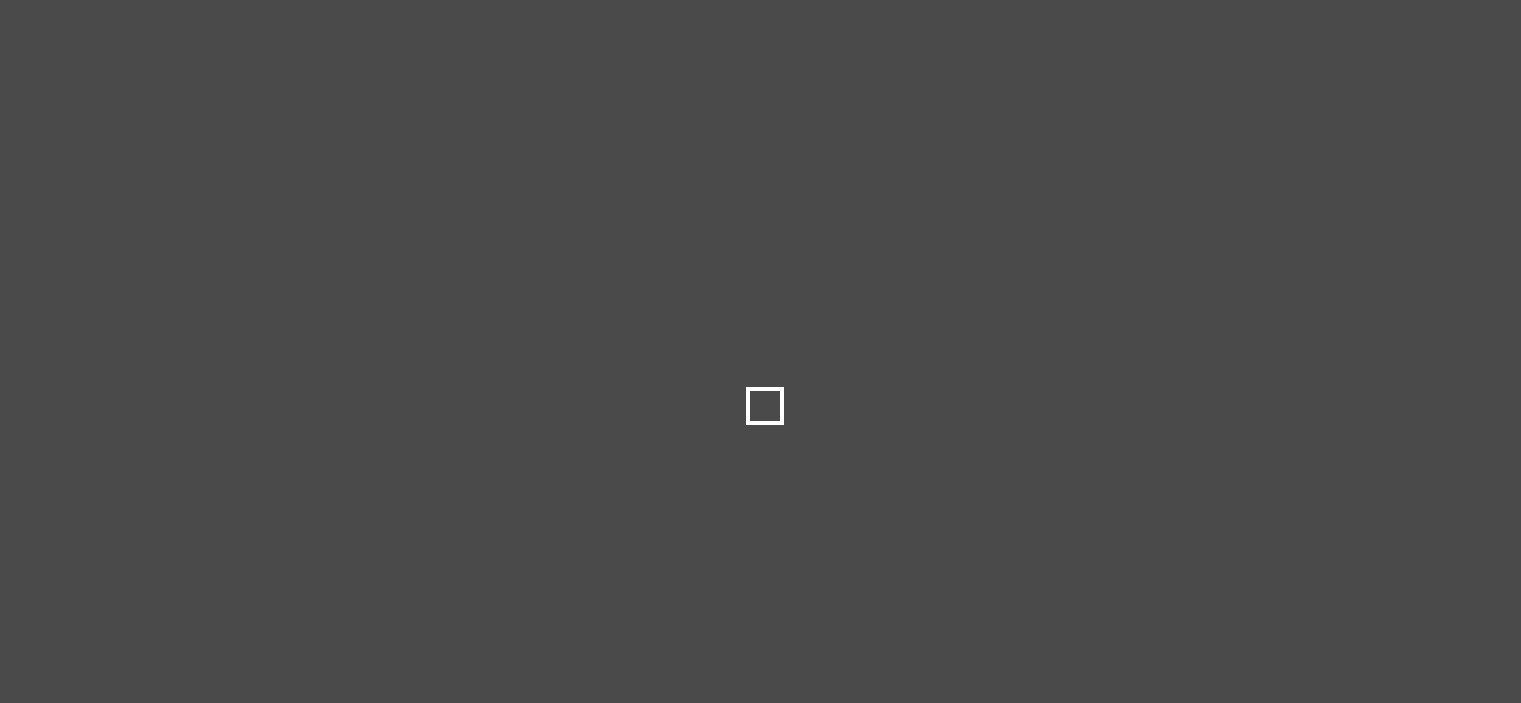 scroll, scrollTop: 0, scrollLeft: 0, axis: both 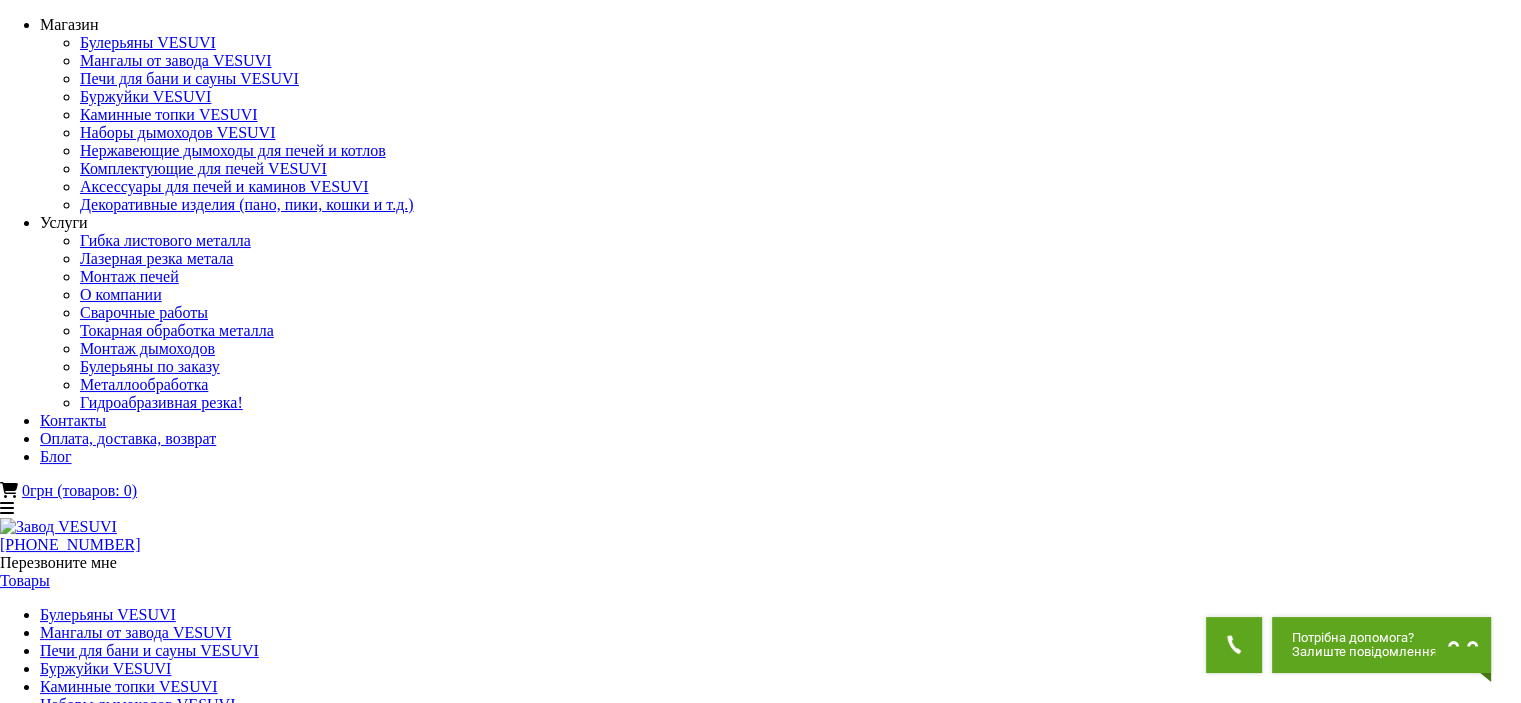click on "**********" at bounding box center (760, 1468) 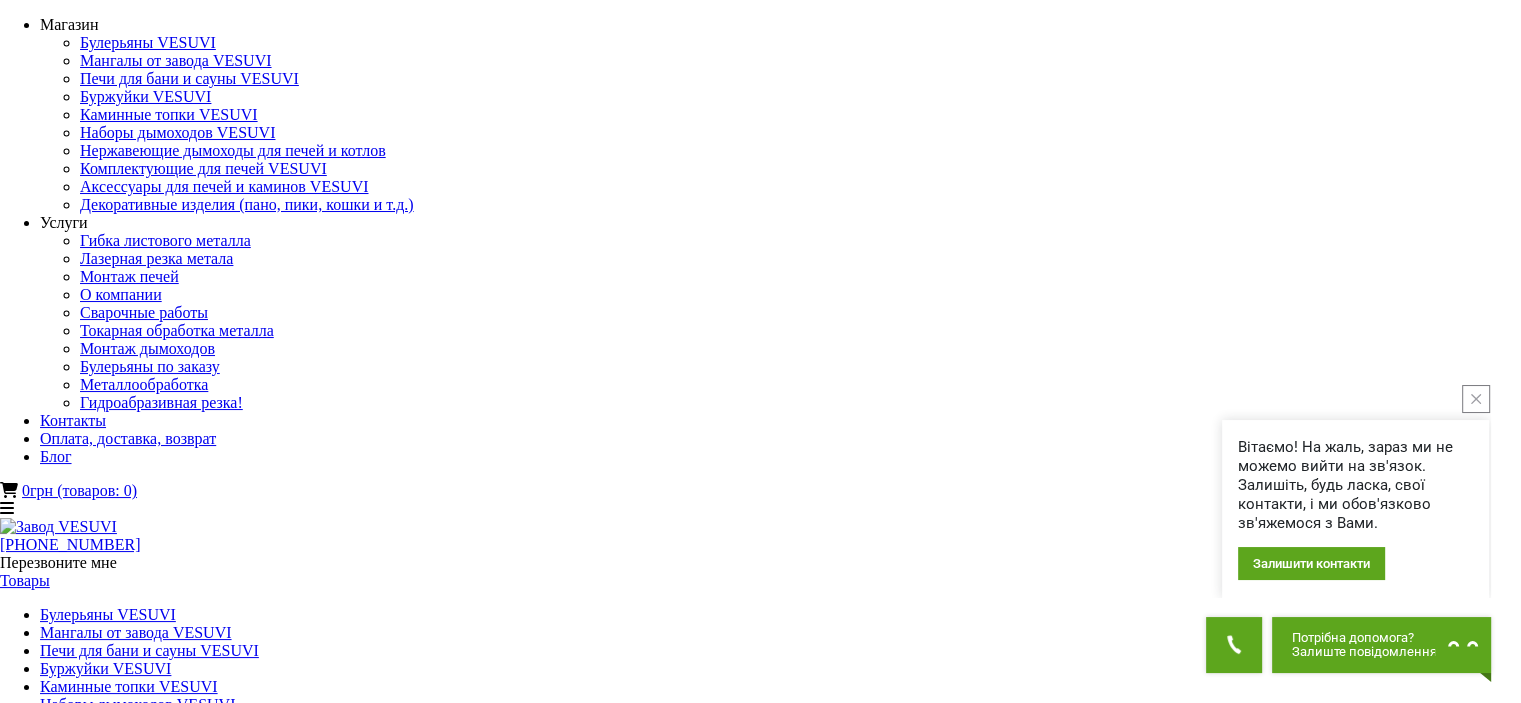 type on "**********" 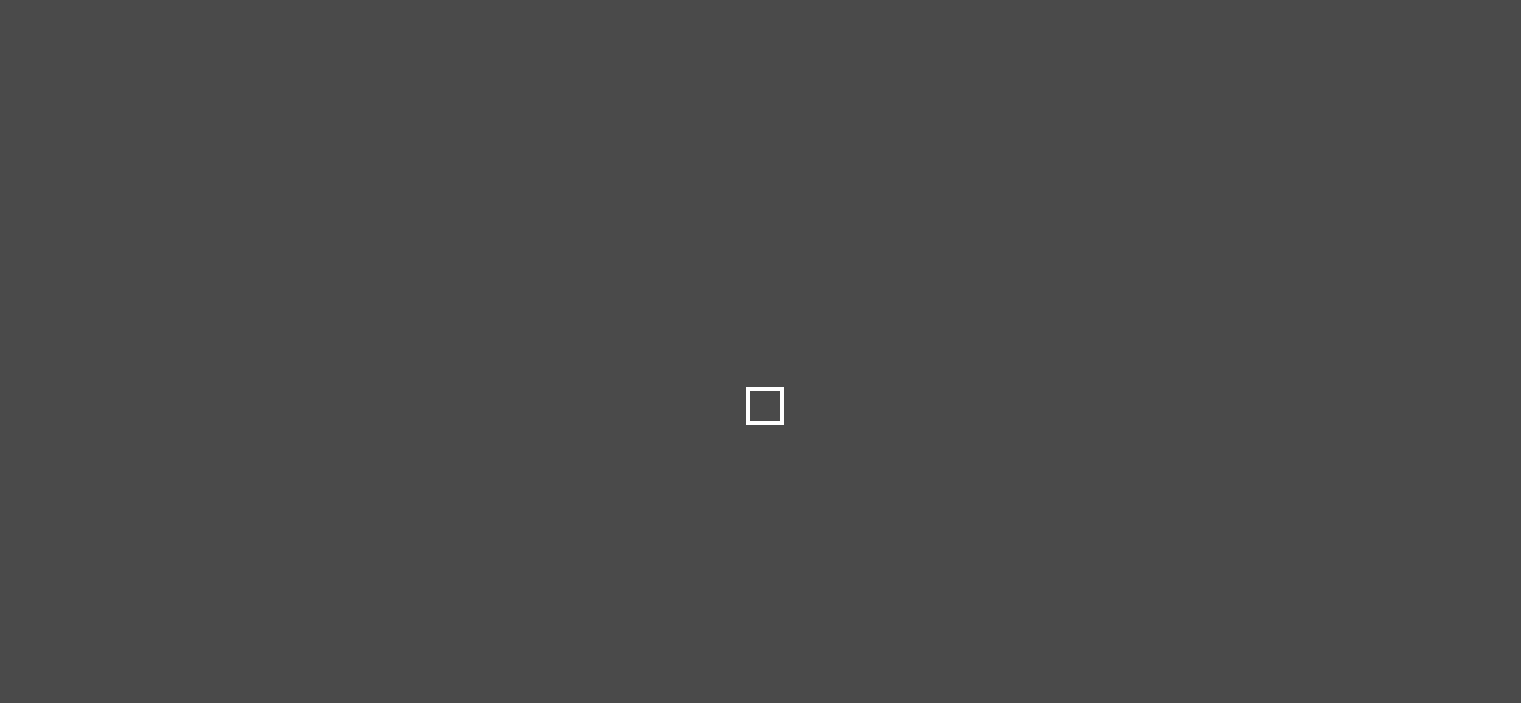 scroll, scrollTop: 0, scrollLeft: 0, axis: both 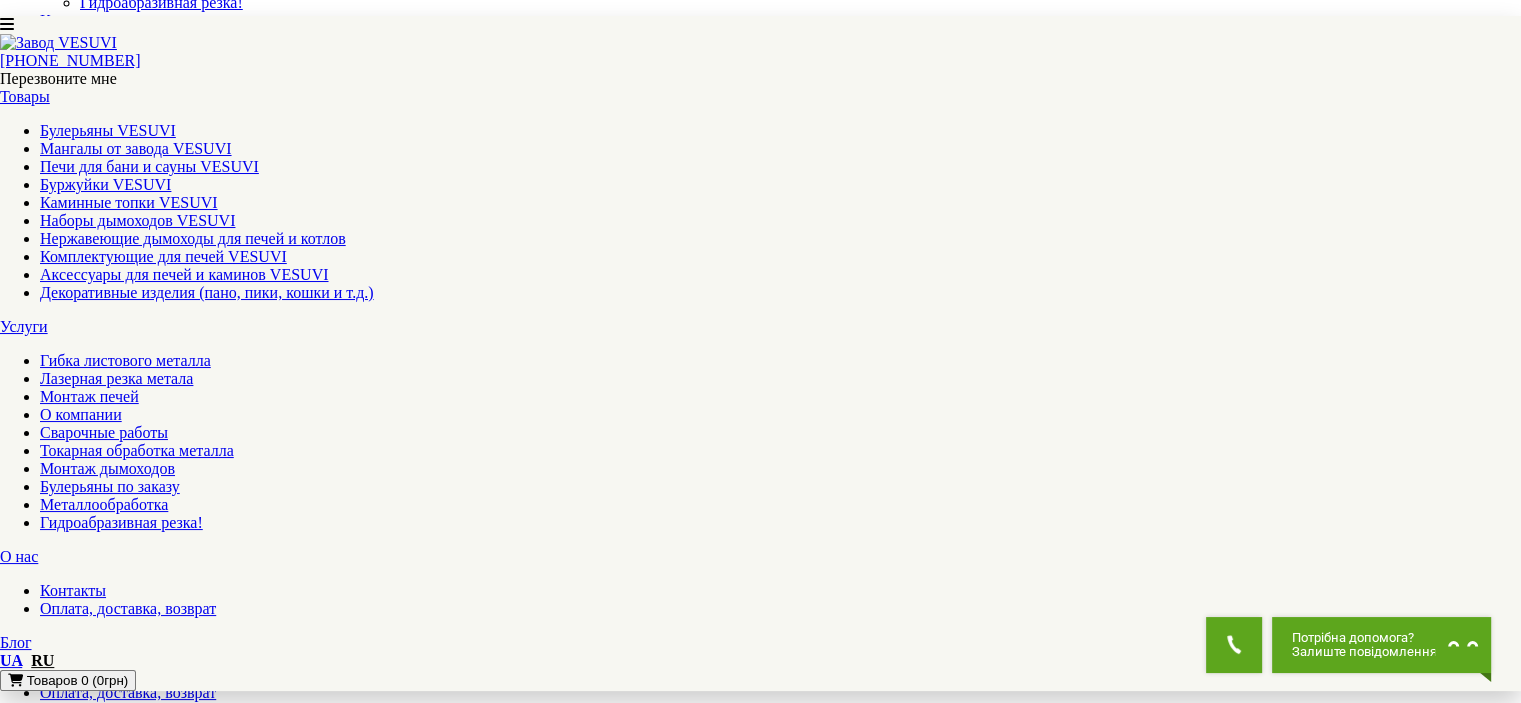 click on "Печь для бани и сауны VESUVI Ребро 15 м³ с выносом и стеклом 400*400" at bounding box center (253, 1317) 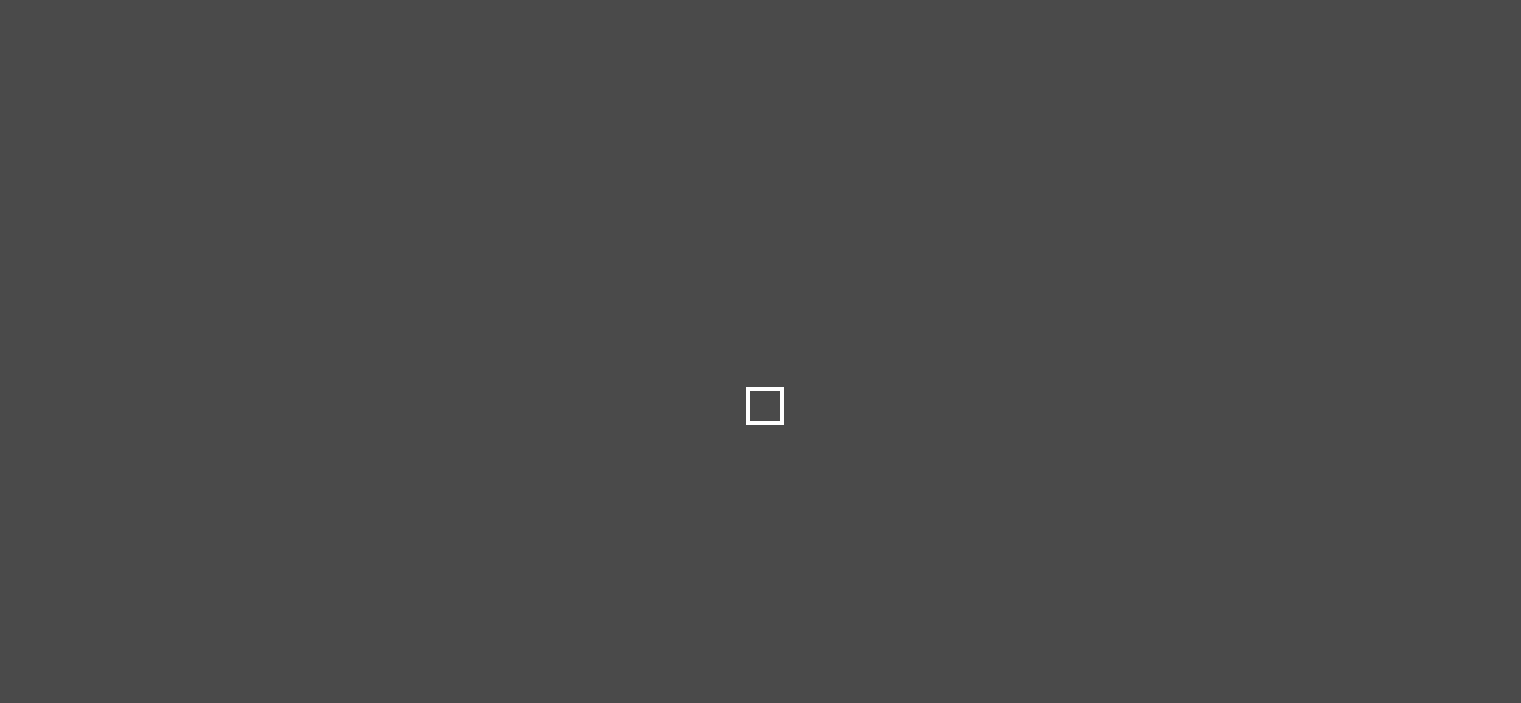 scroll, scrollTop: 0, scrollLeft: 0, axis: both 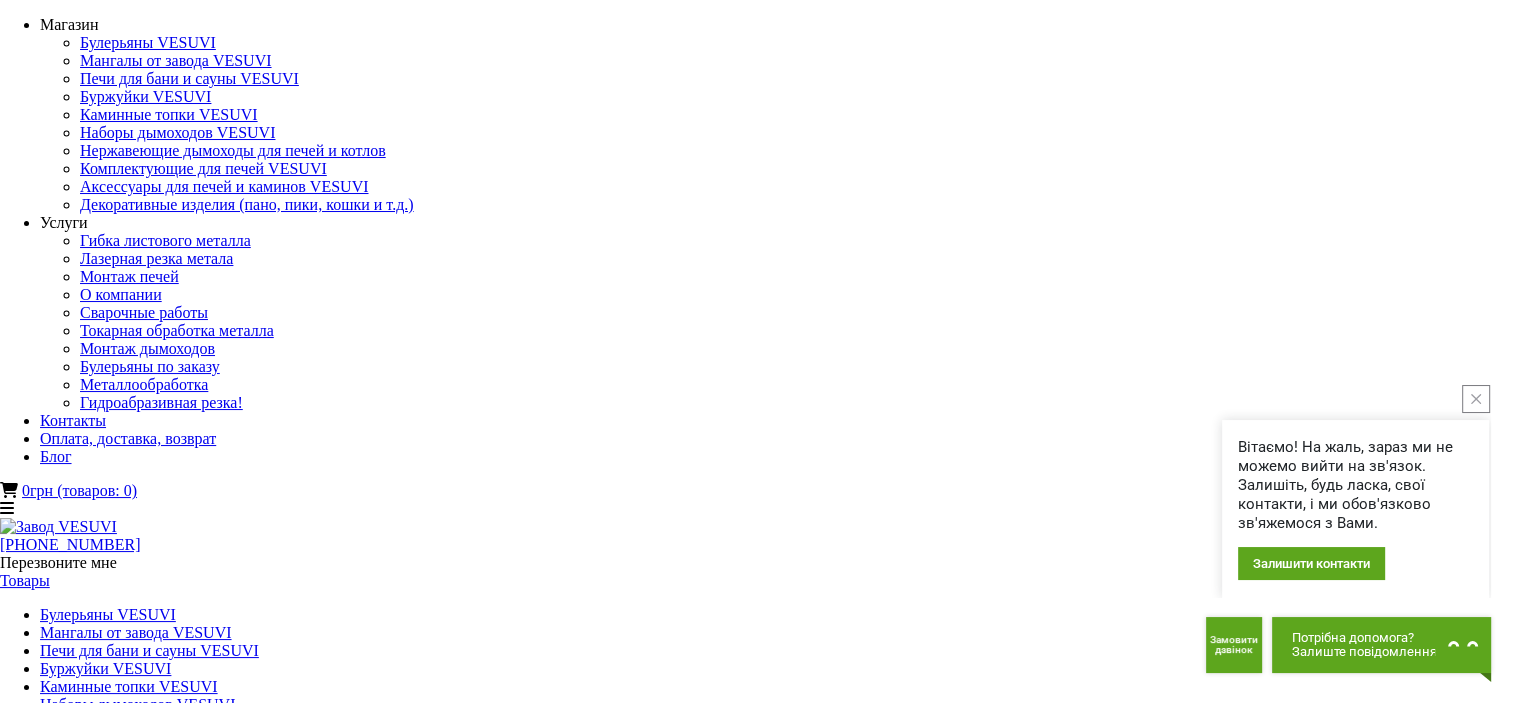 click on "Печи для бани и сауны VESUVI" at bounding box center (149, 1314) 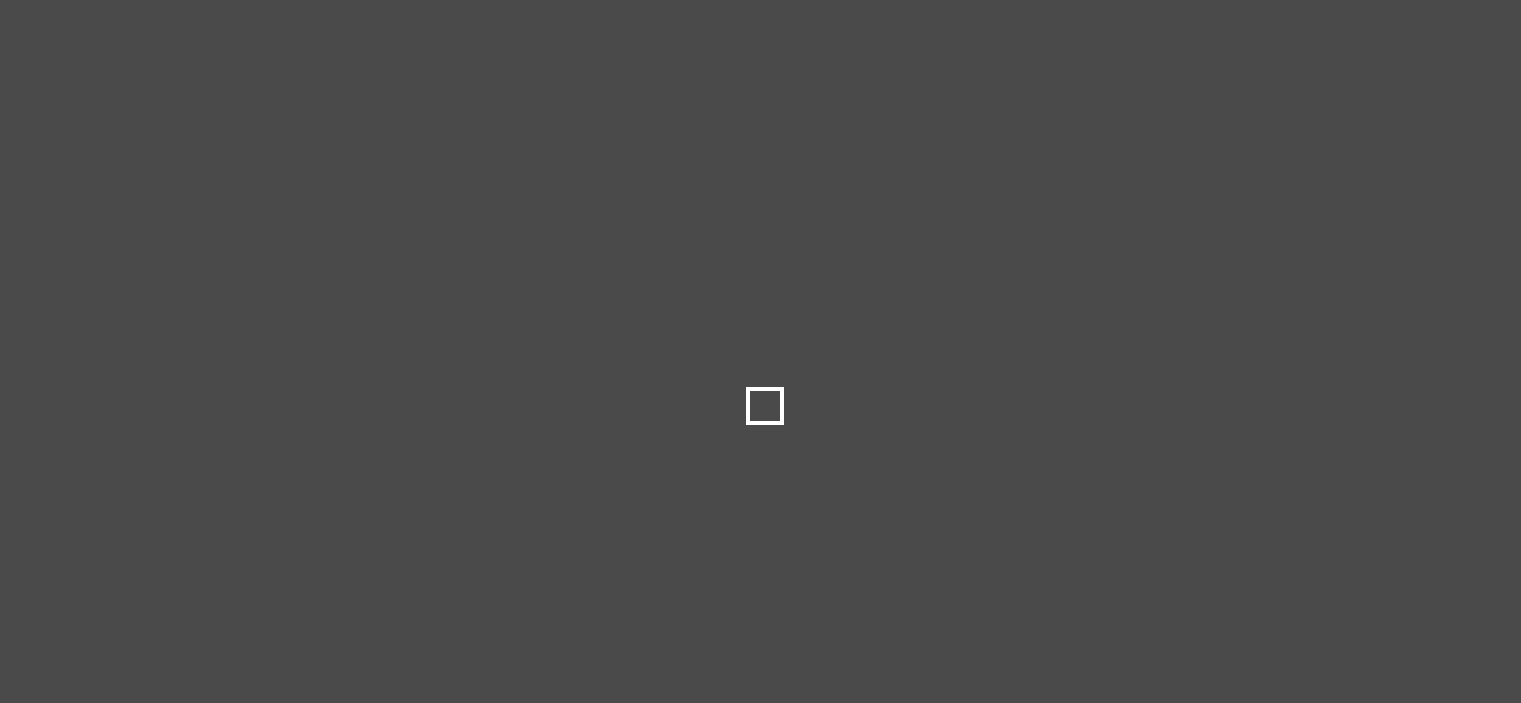 scroll, scrollTop: 0, scrollLeft: 0, axis: both 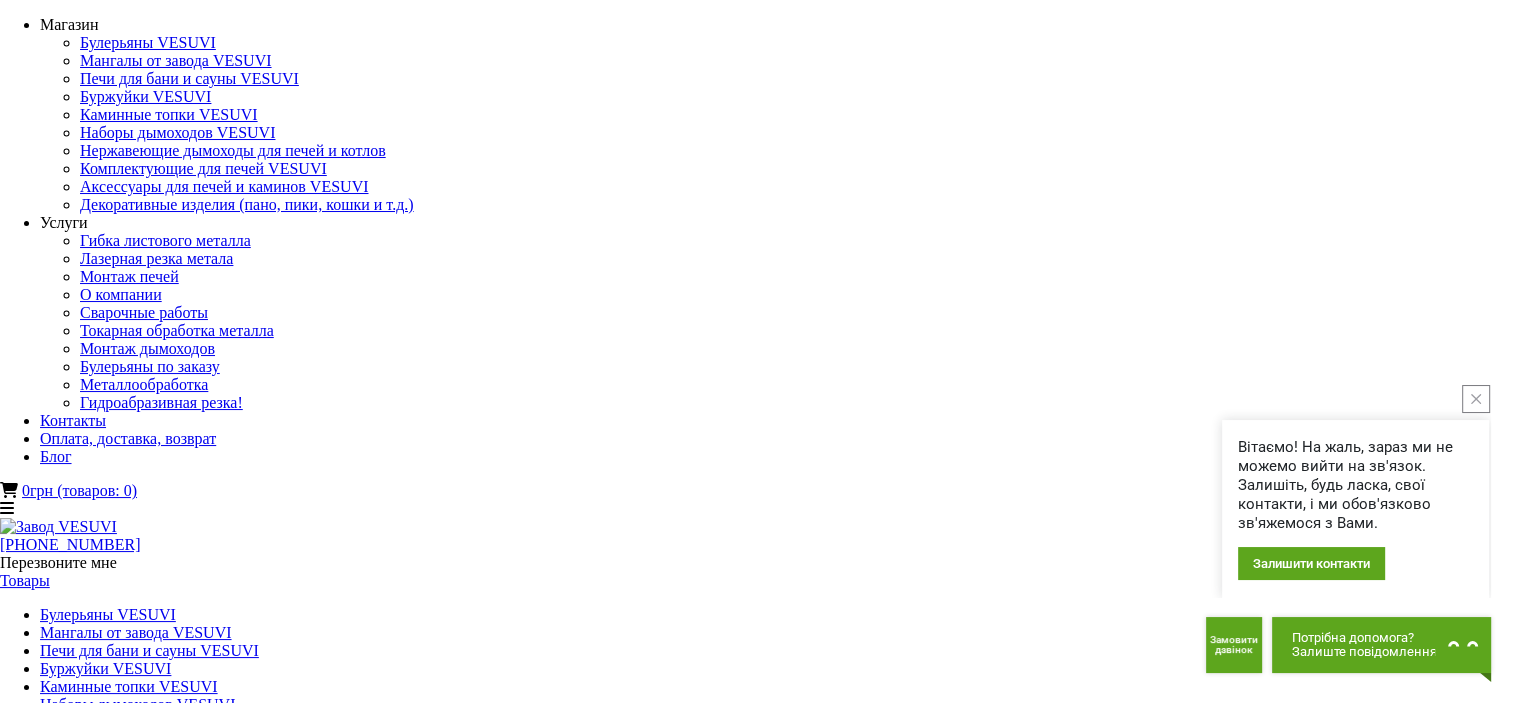 click on "**********" at bounding box center [174, 1754] 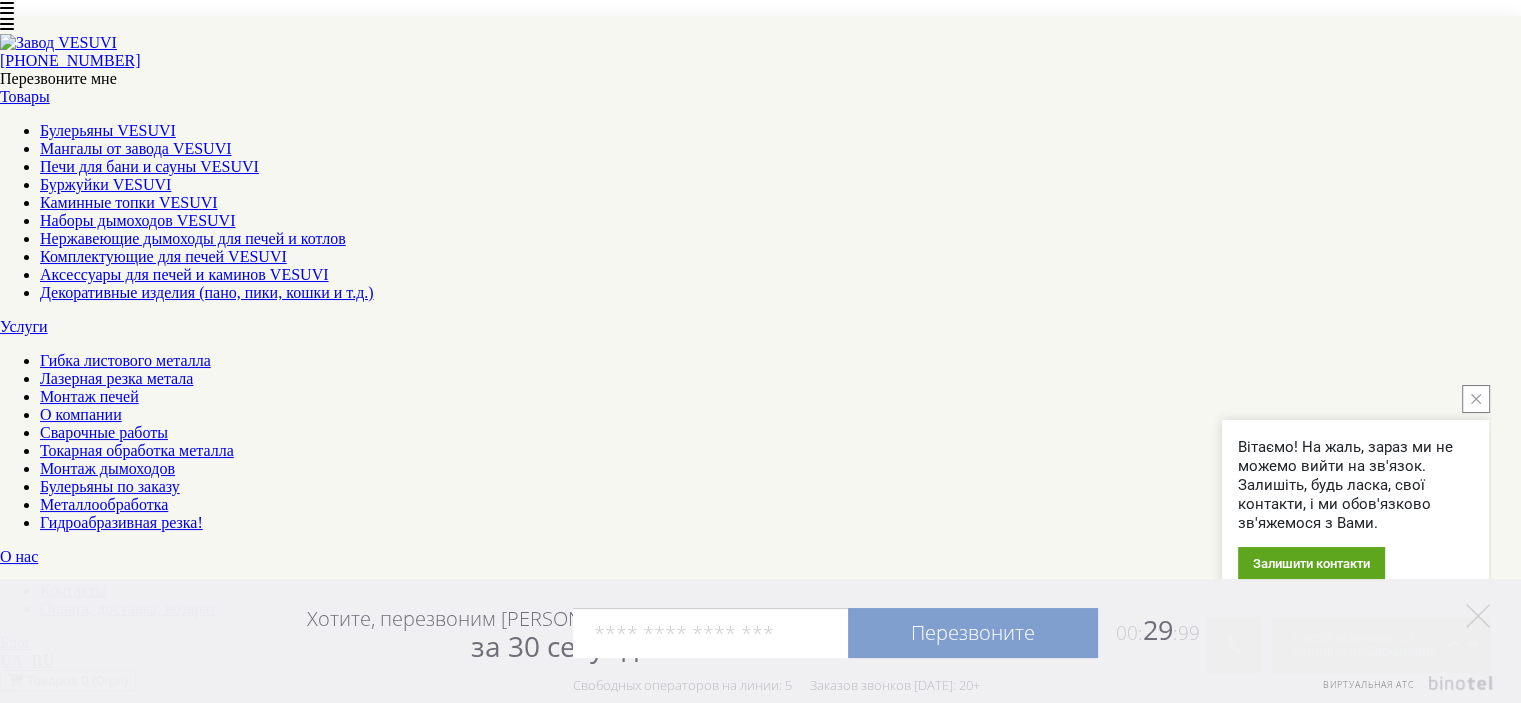 scroll, scrollTop: 800, scrollLeft: 0, axis: vertical 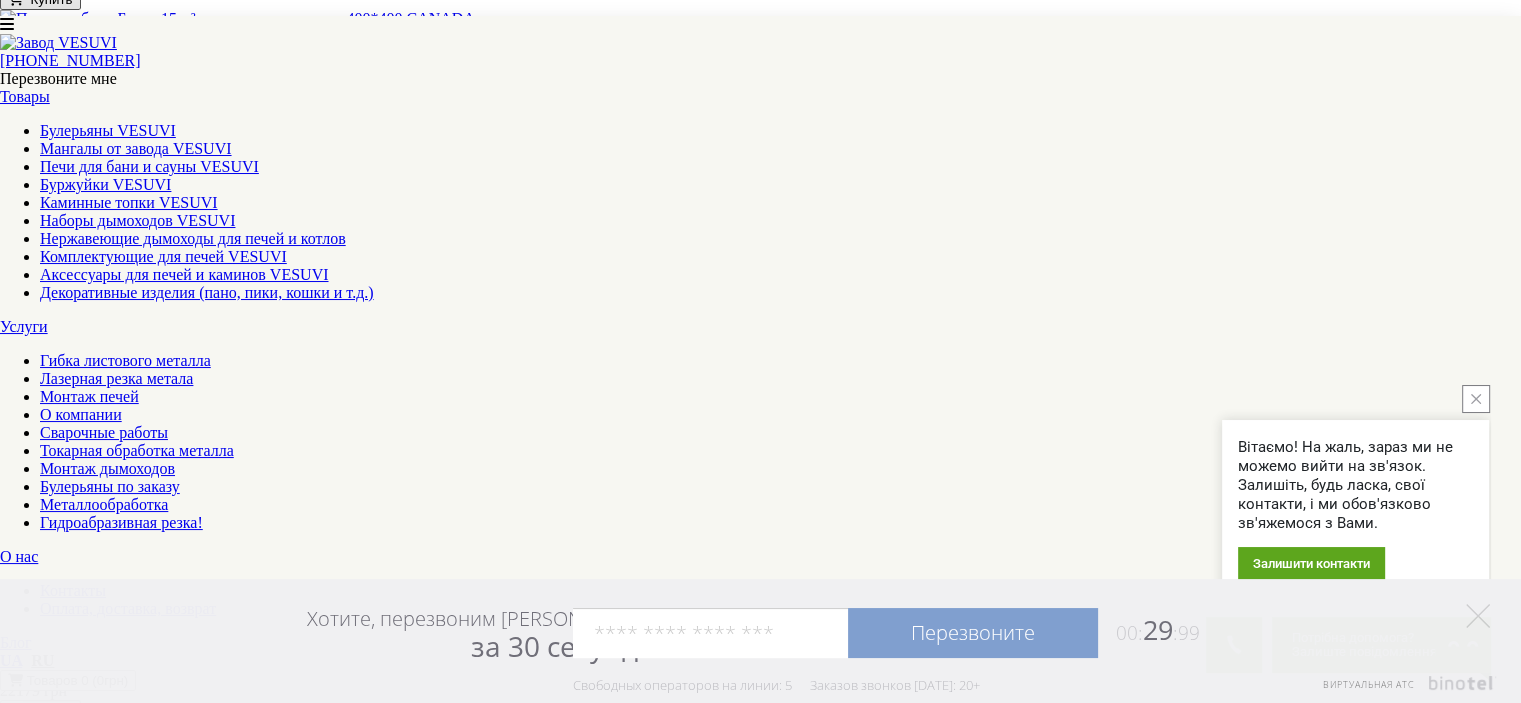 click on "2" at bounding box center [44, 838] 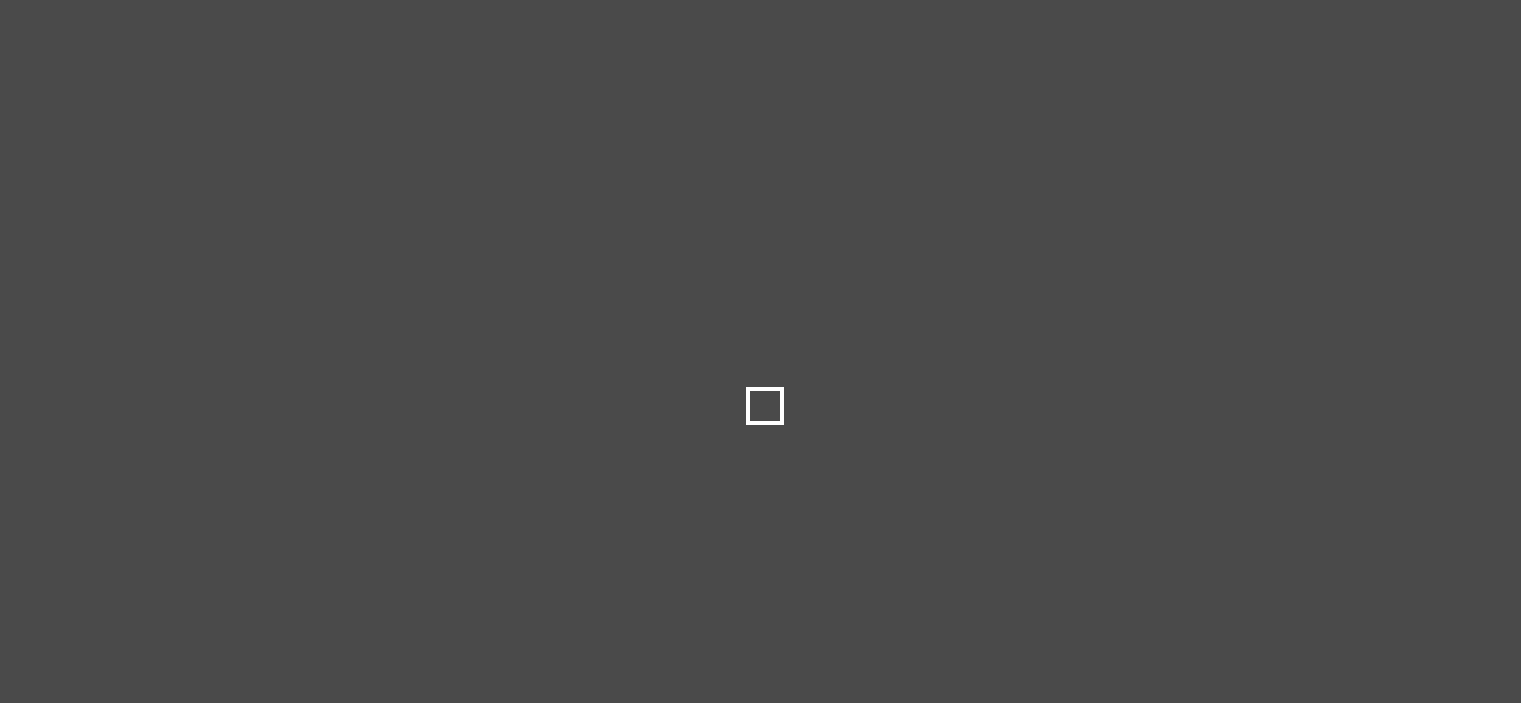 scroll, scrollTop: 0, scrollLeft: 0, axis: both 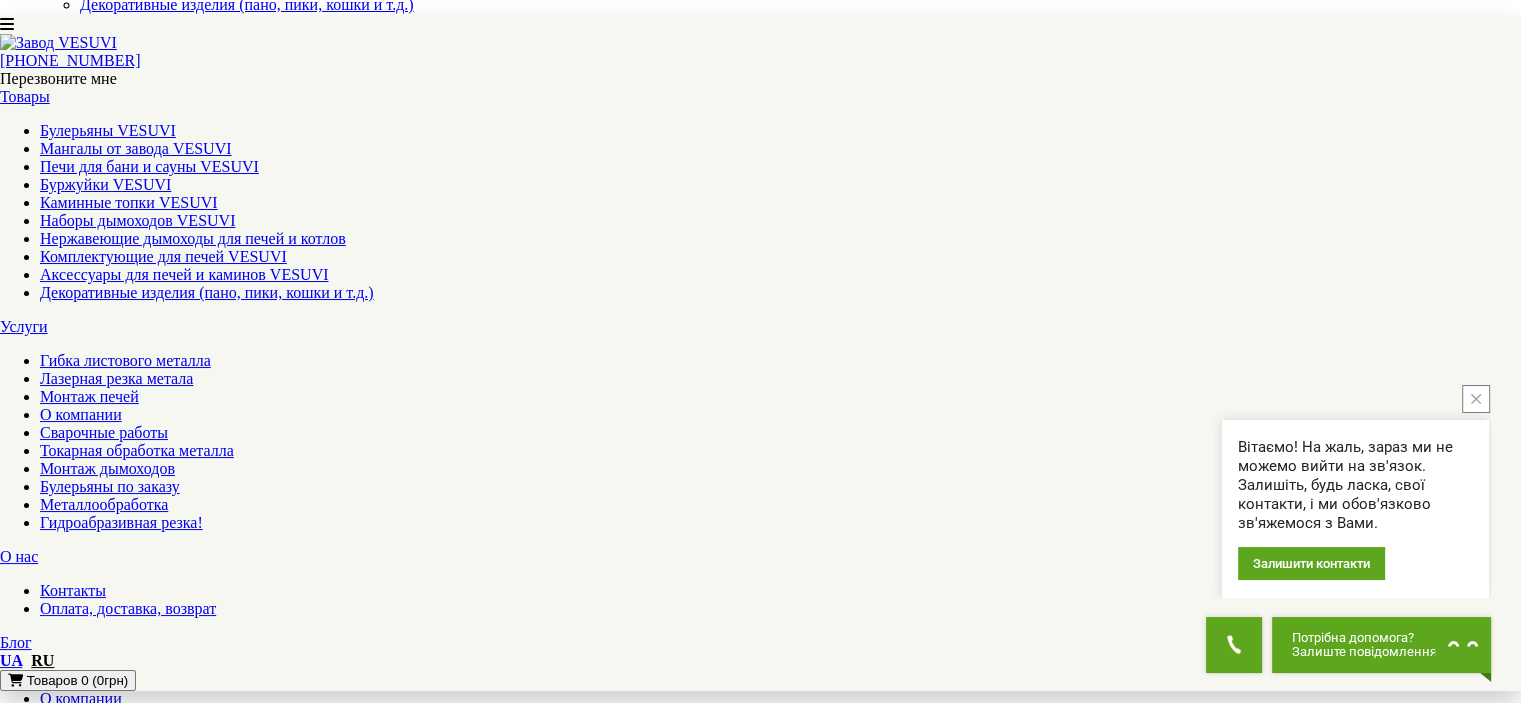 click on "Сетка для камней VESUVI 500" at bounding box center [105, 1495] 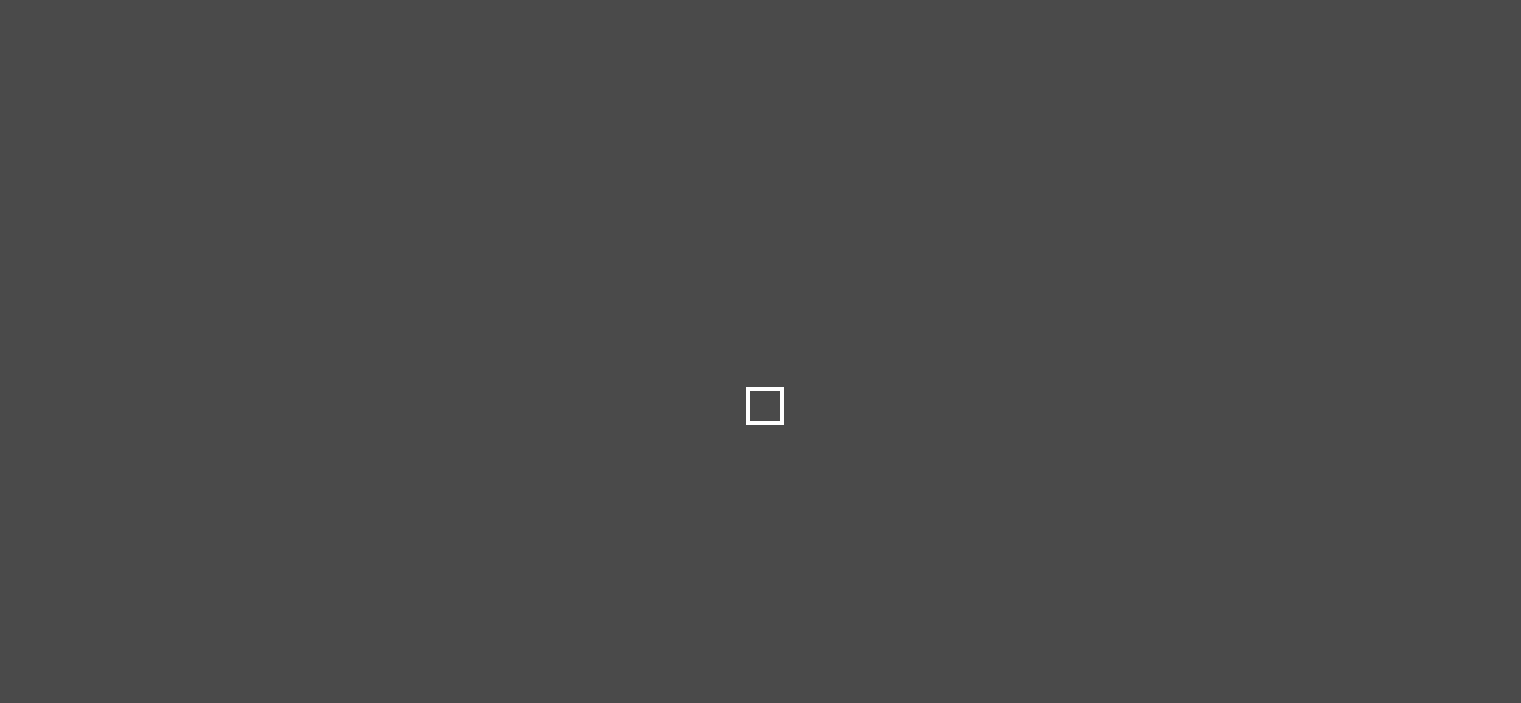 scroll, scrollTop: 0, scrollLeft: 0, axis: both 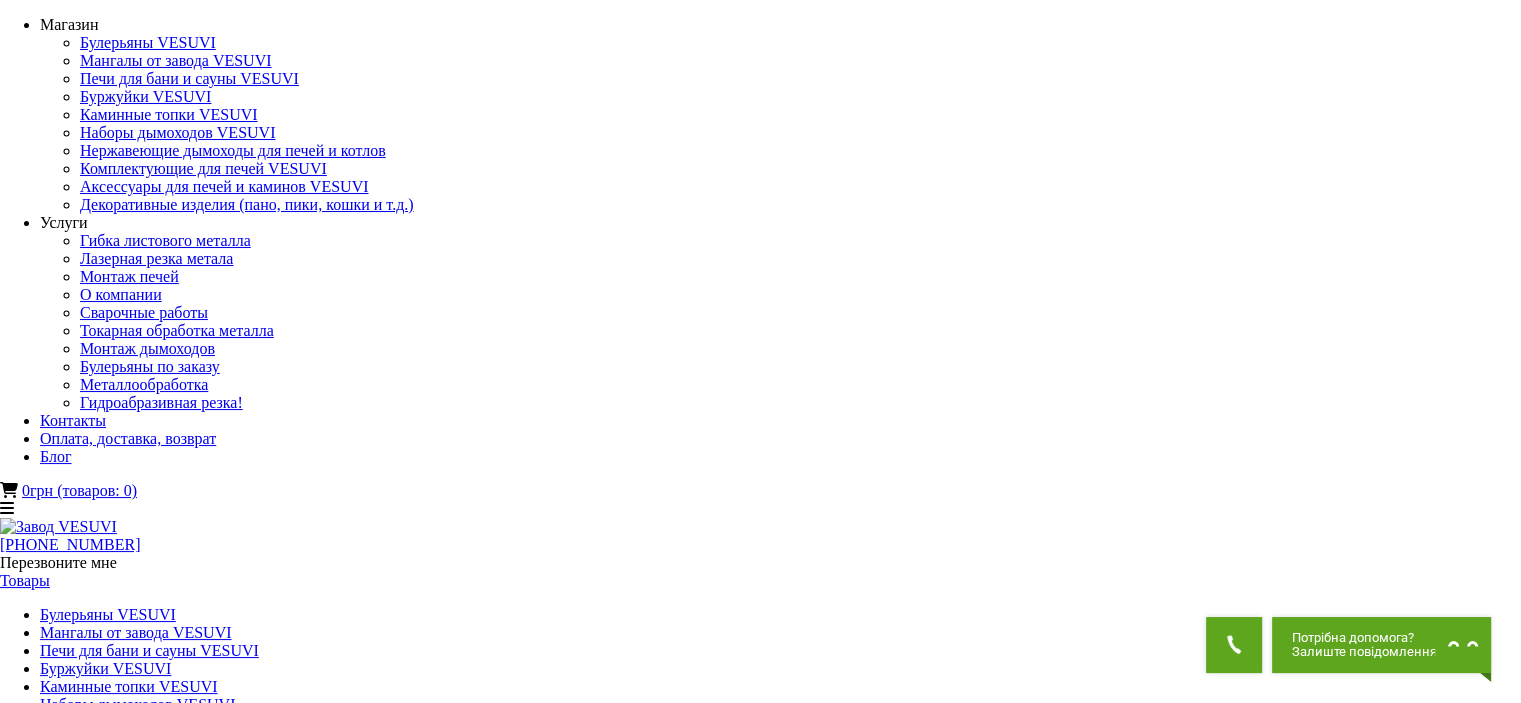 click at bounding box center (55, 1564) 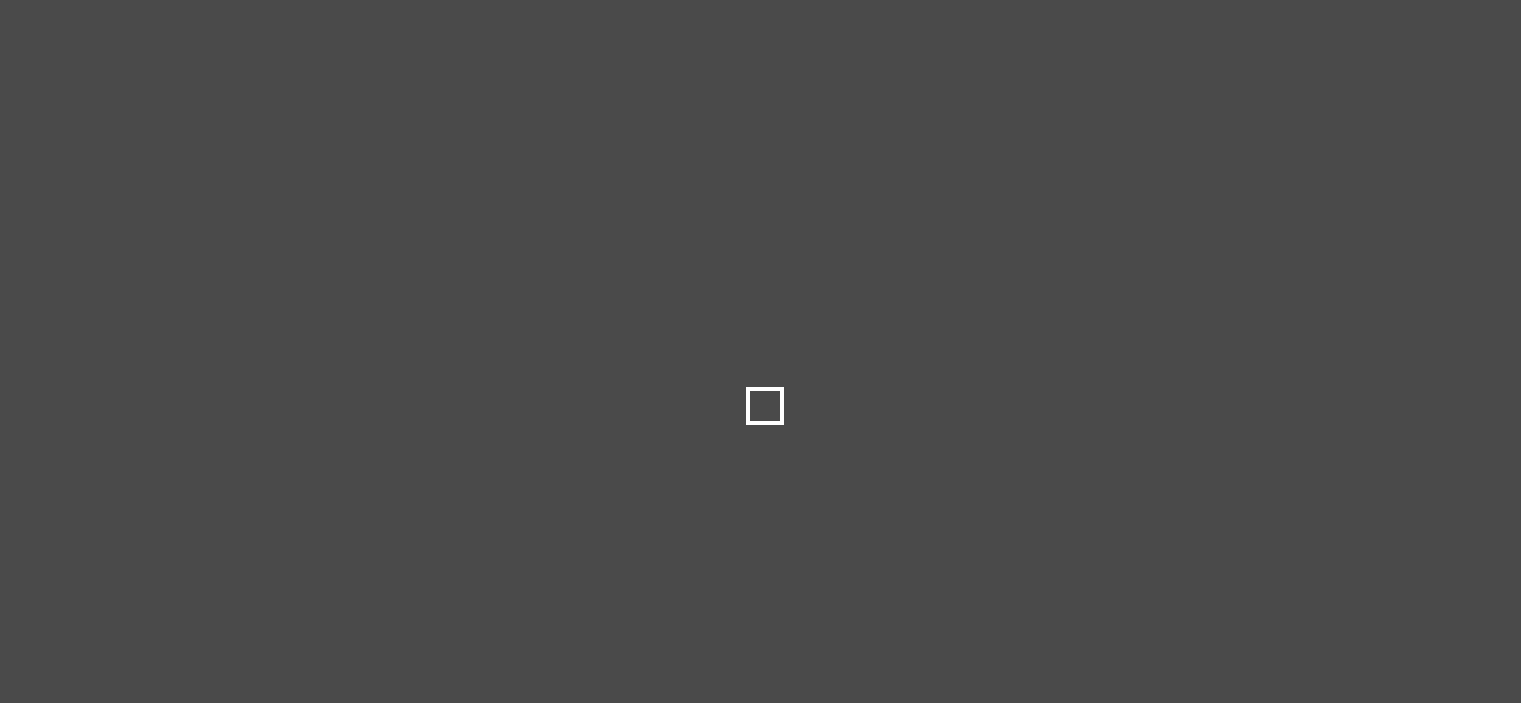 scroll, scrollTop: 200, scrollLeft: 0, axis: vertical 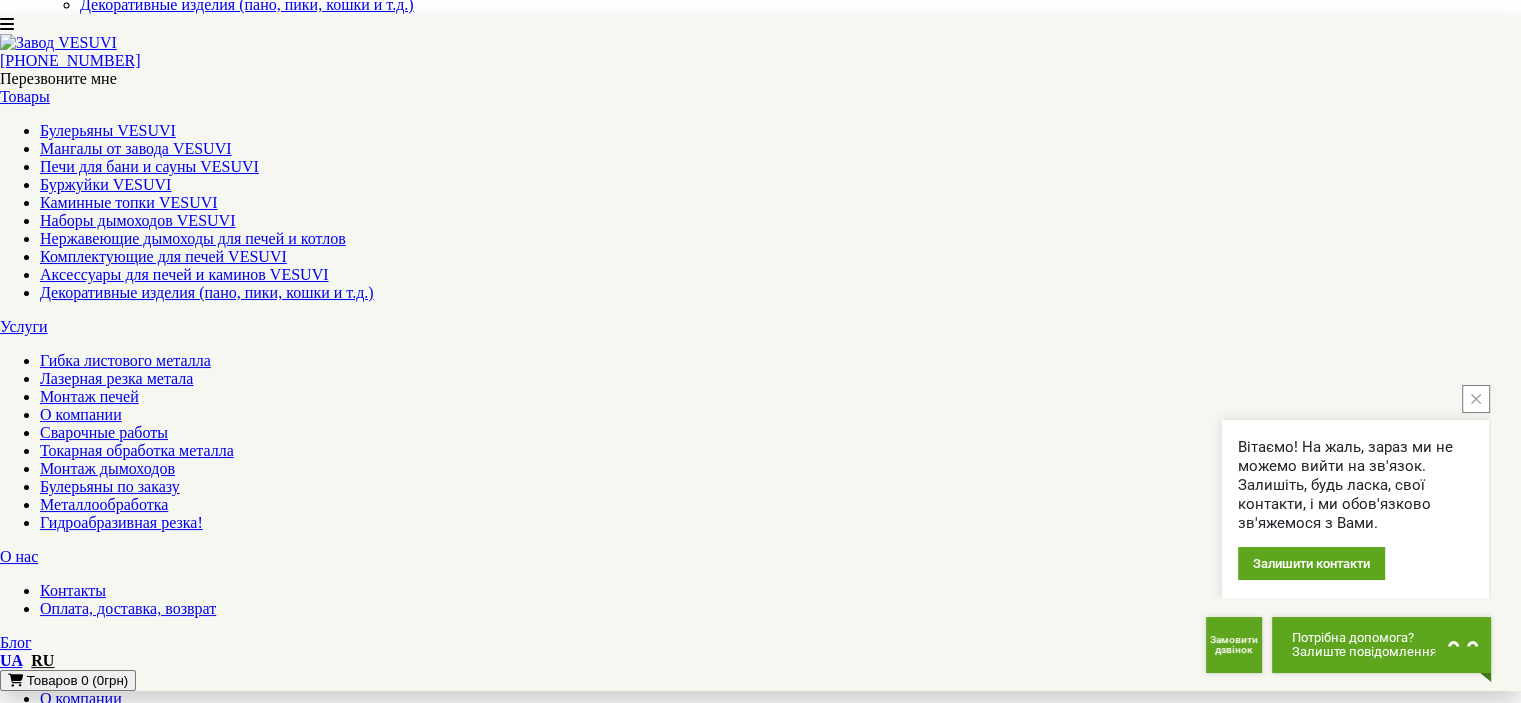 click at bounding box center (13, 3243) 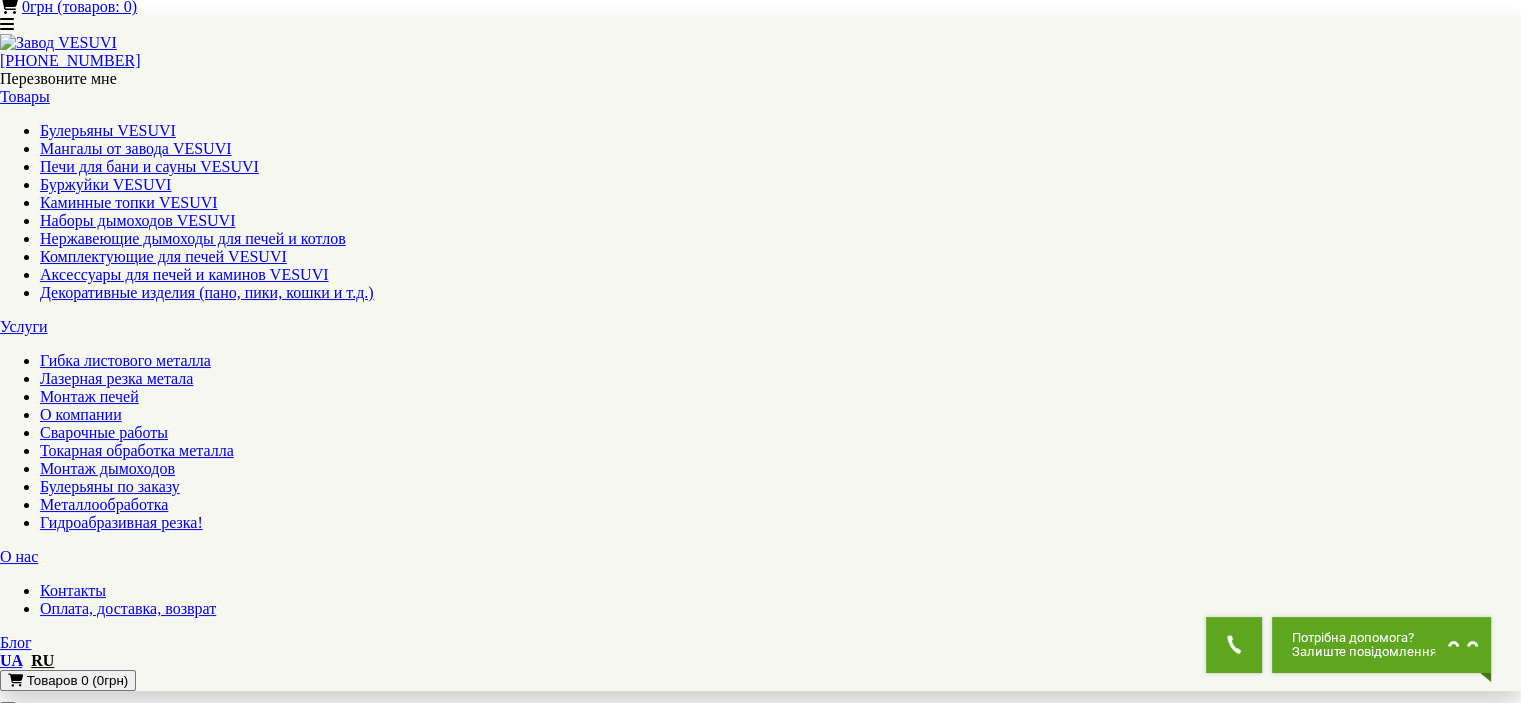 scroll, scrollTop: 200, scrollLeft: 0, axis: vertical 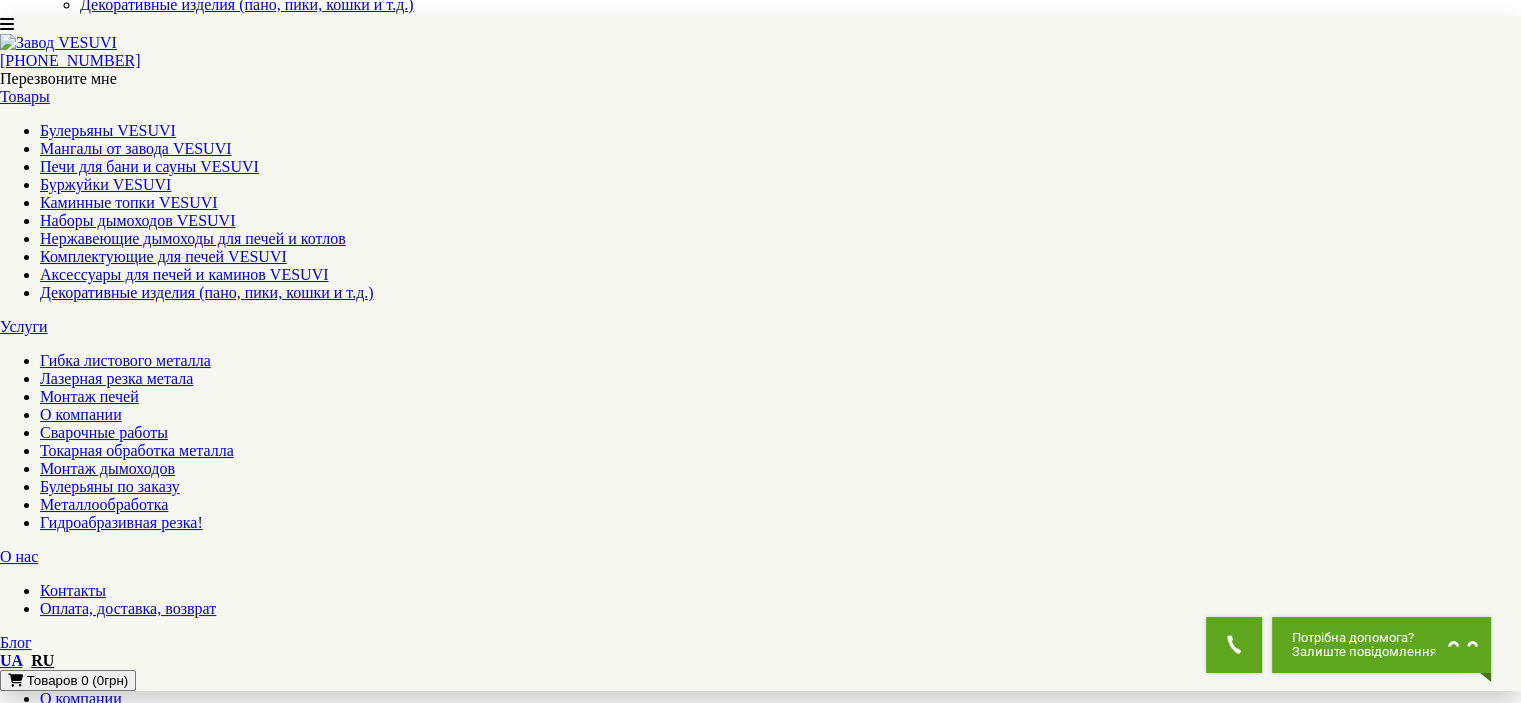 click on "Сетка для камней VESUVI 500" at bounding box center [105, 1495] 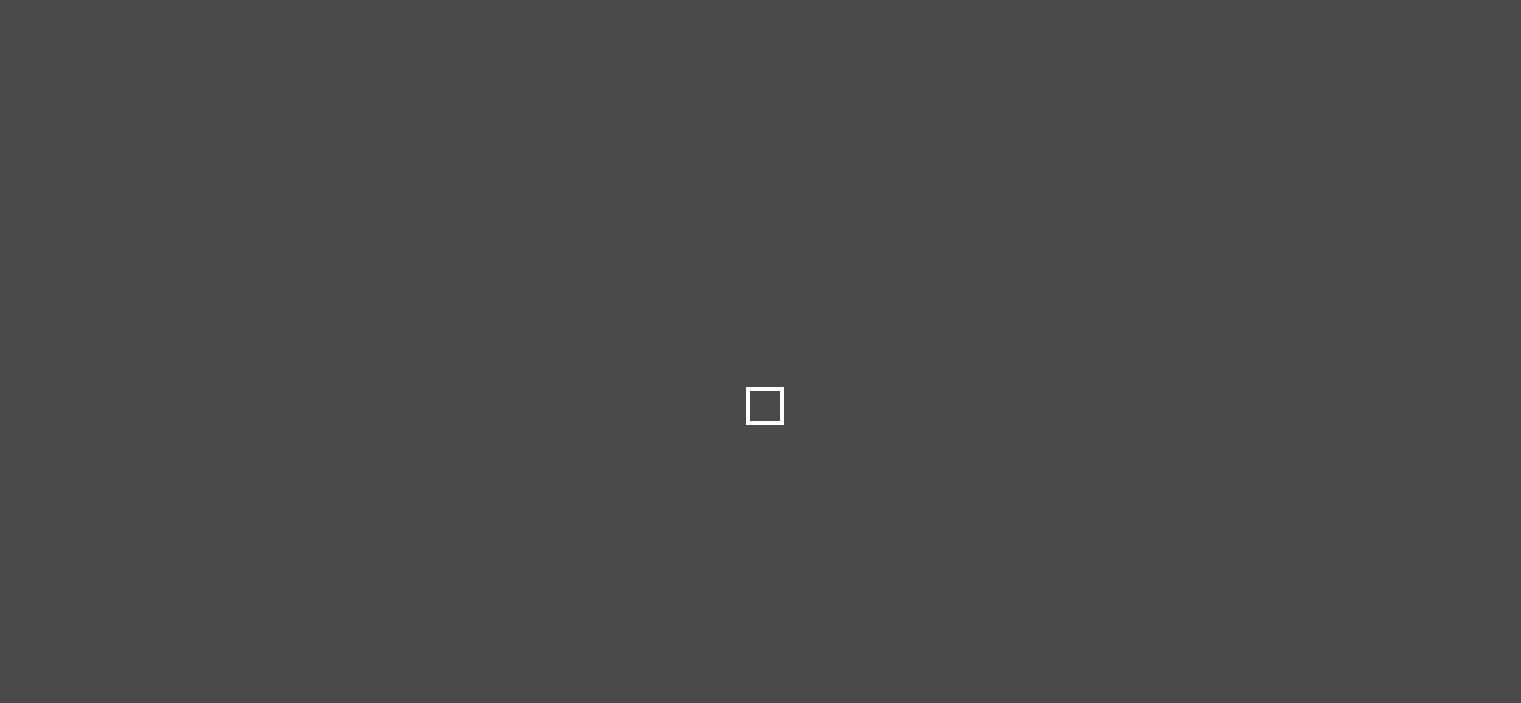 scroll, scrollTop: 0, scrollLeft: 0, axis: both 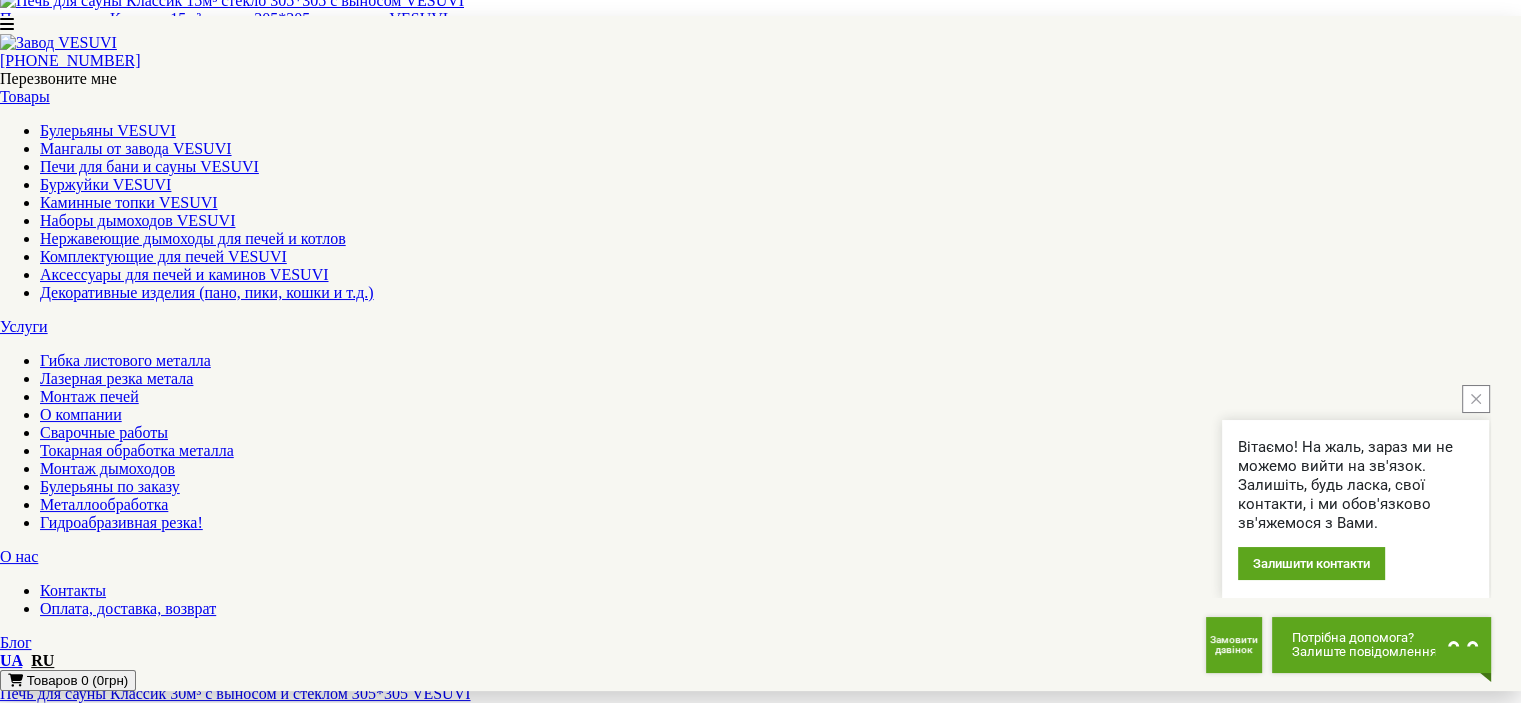 click on "3" at bounding box center [44, 838] 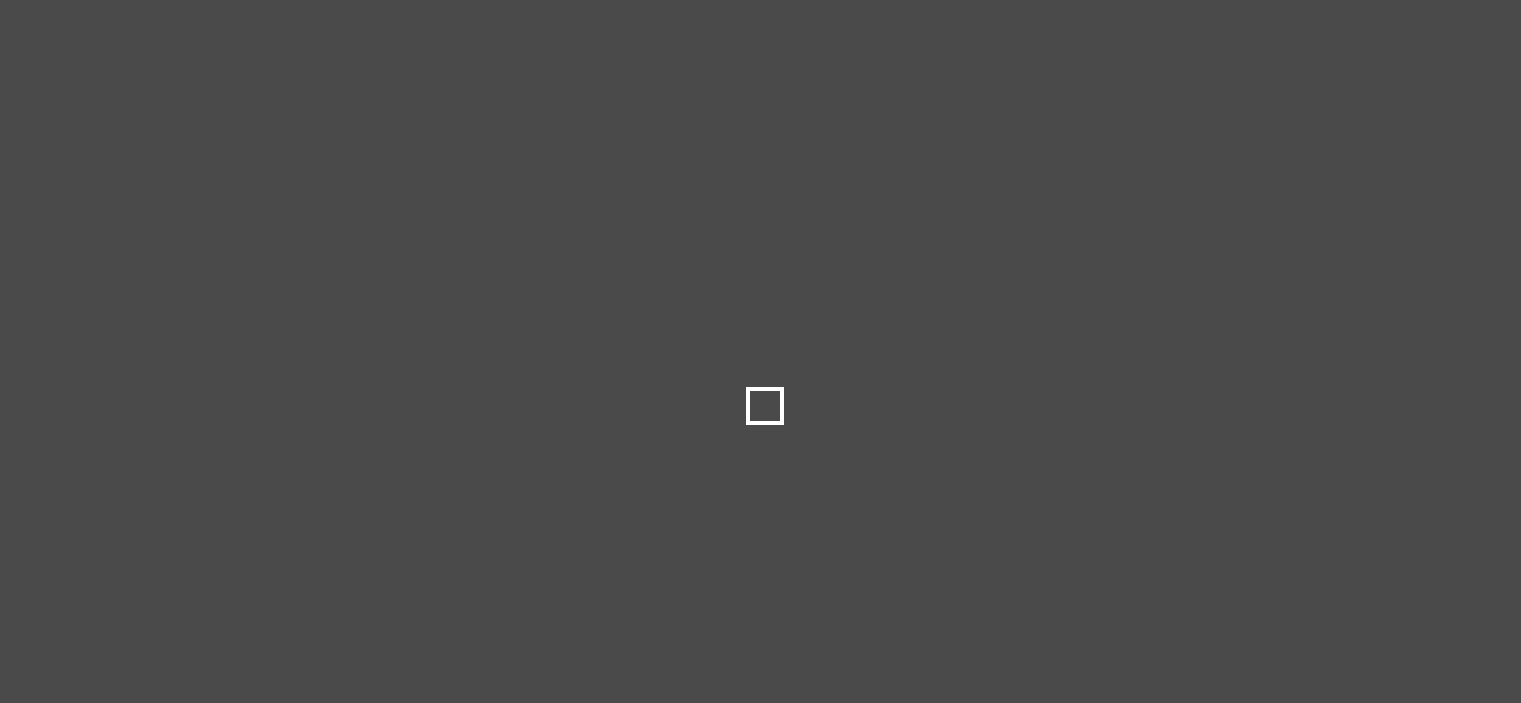 scroll, scrollTop: 0, scrollLeft: 0, axis: both 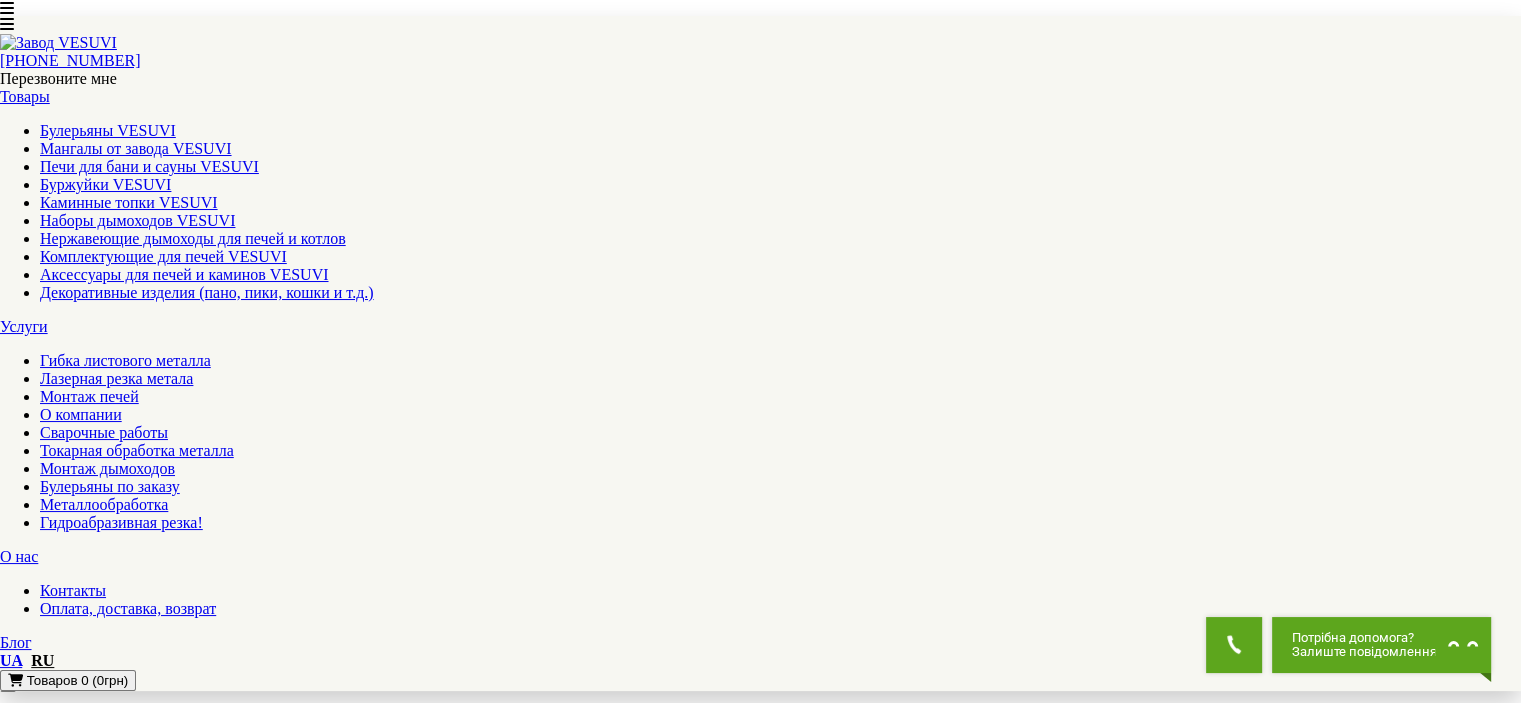 click on "Печь для бани и сауны Ребро 15 м³ без выноса VESUVI" at bounding box center [760, 1401] 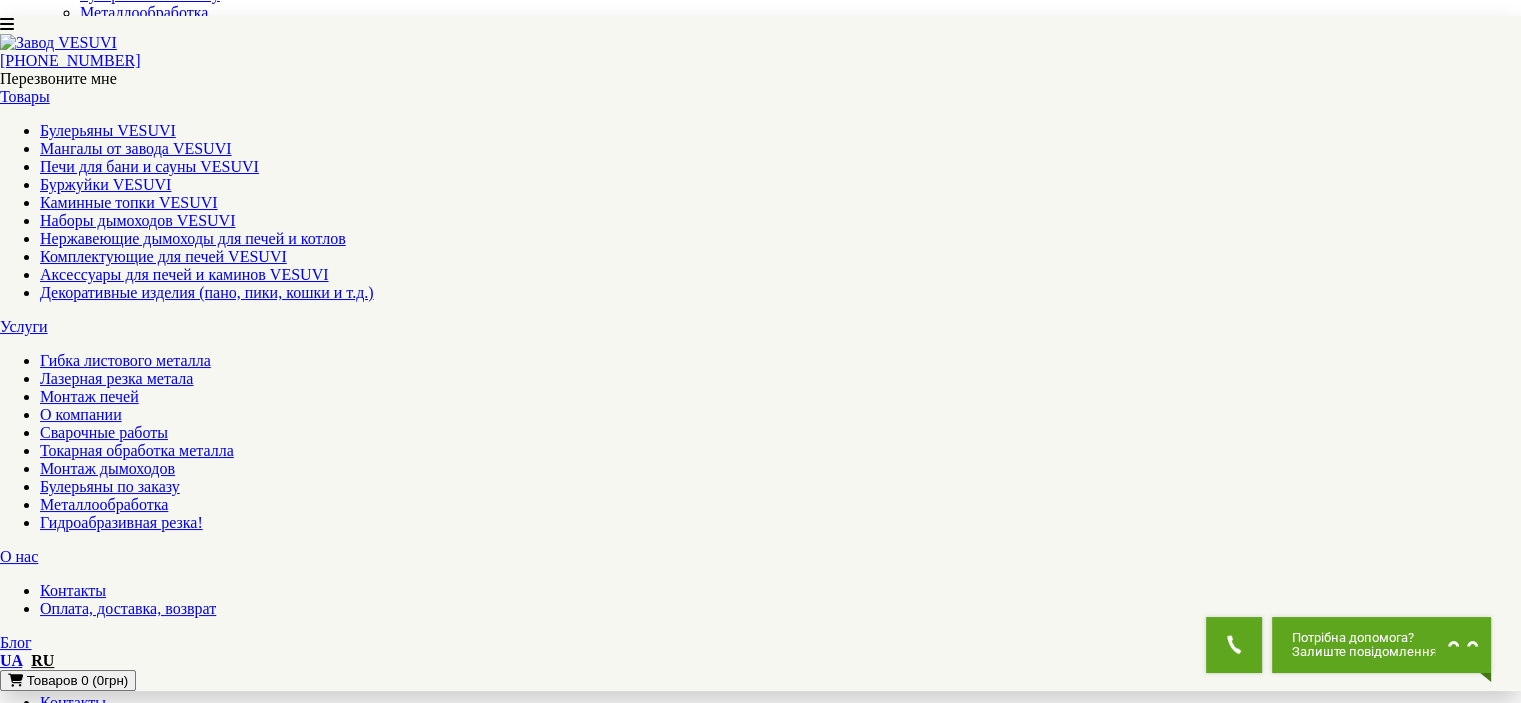 scroll, scrollTop: 300, scrollLeft: 0, axis: vertical 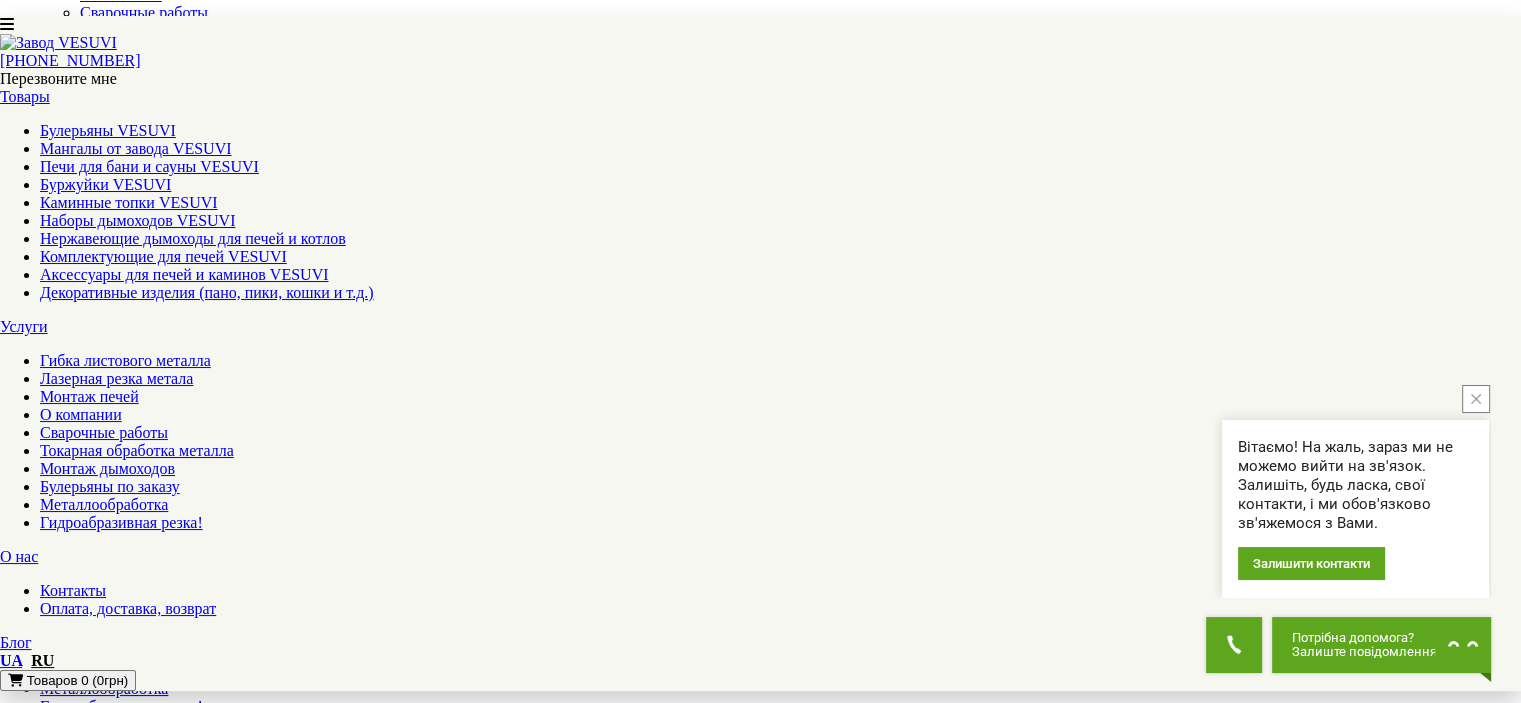 click on "Вітаємо! На жаль, зараз ми не можемо вийти на зв'язок. Залишіть, будь ласка, свої контакти, і ми обов'язково зв'яжемося з Вами. Залишити контакти" at bounding box center [1355, 491] 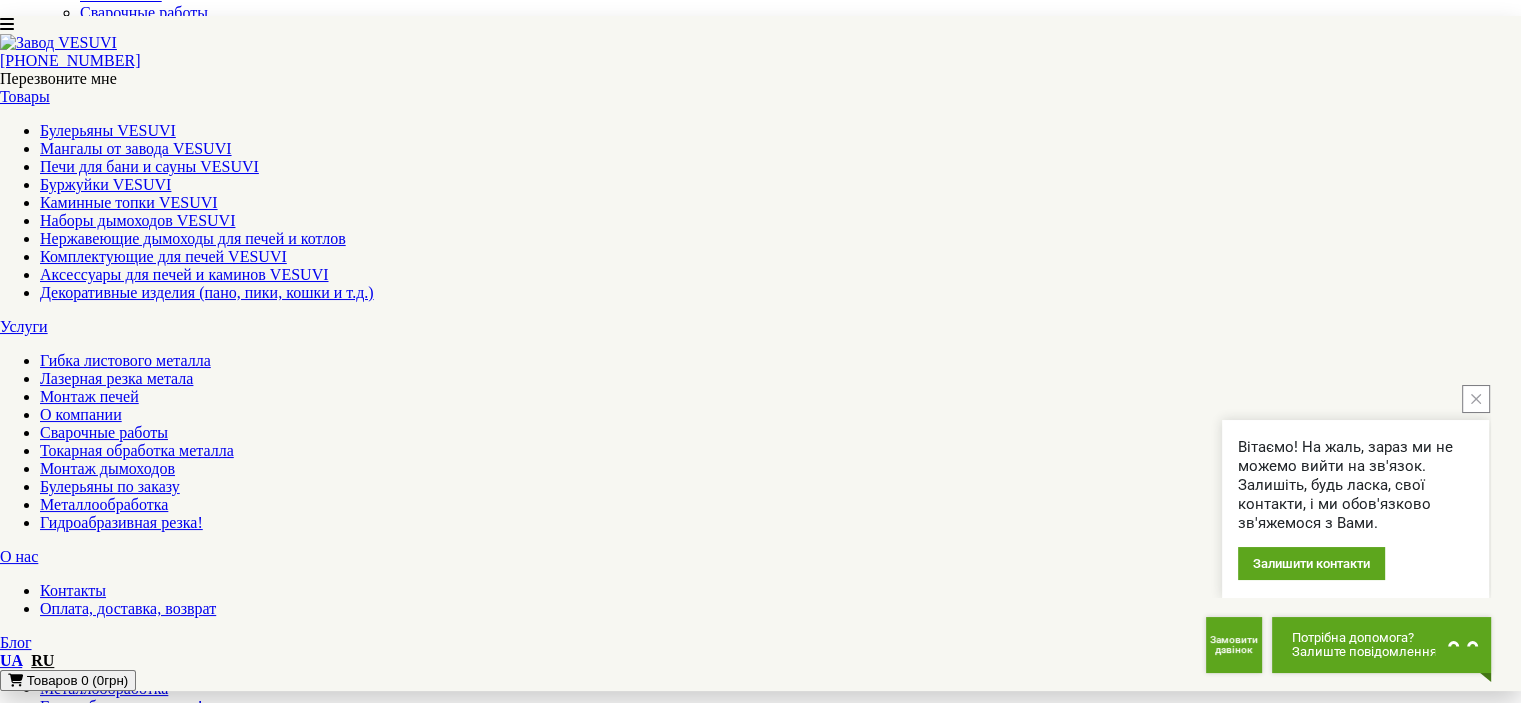 click on "Печь для бани и сауны Ребро 15 м³ с выносом VESUVI" at bounding box center [188, 1675] 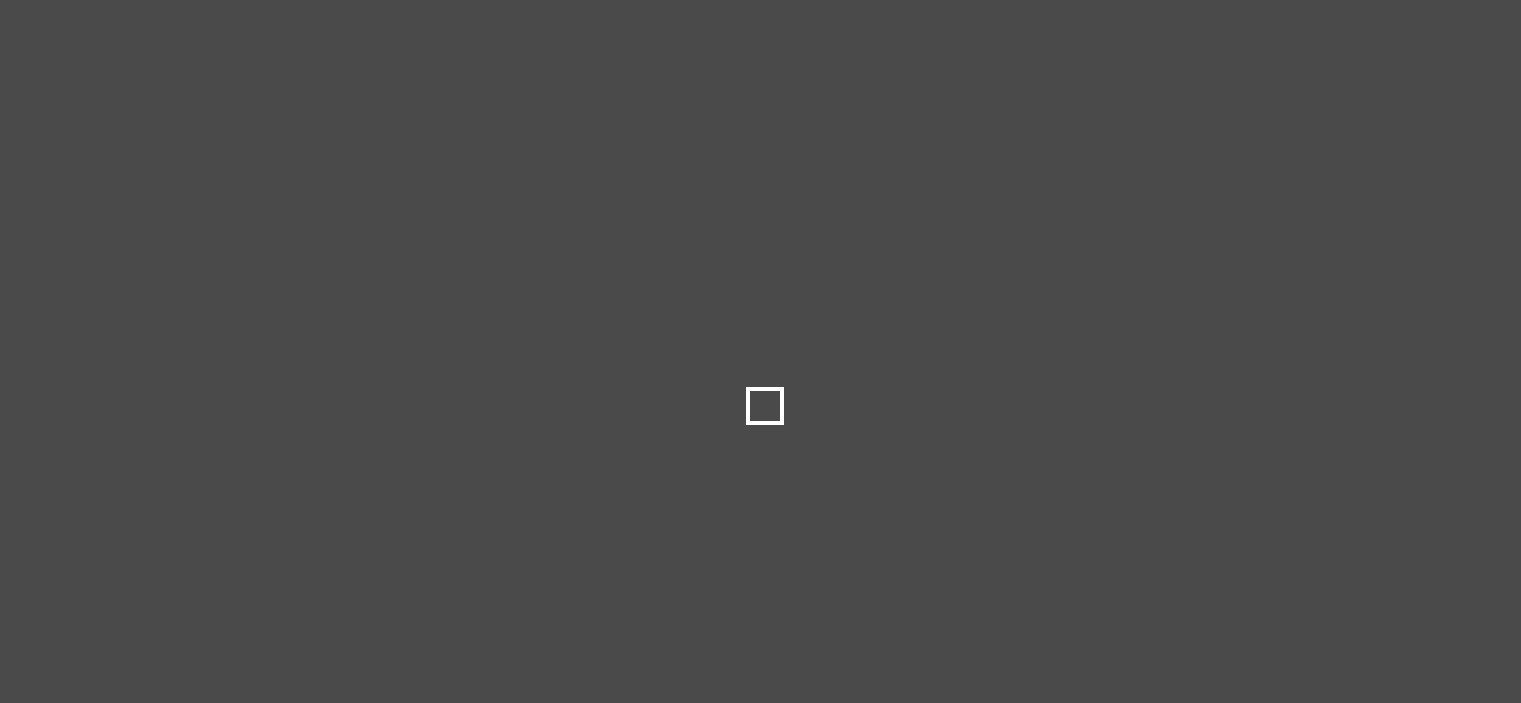 scroll, scrollTop: 0, scrollLeft: 0, axis: both 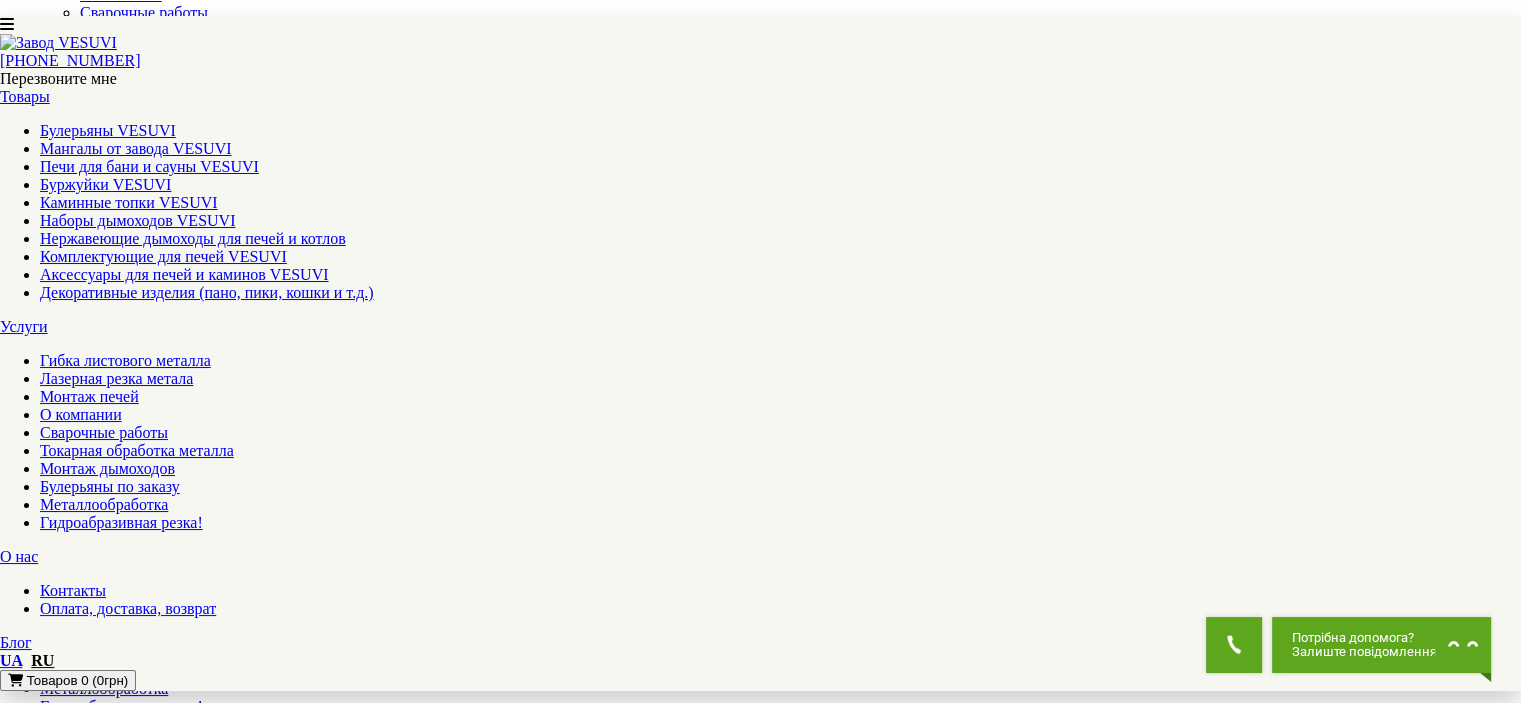 click at bounding box center (36, 1553) 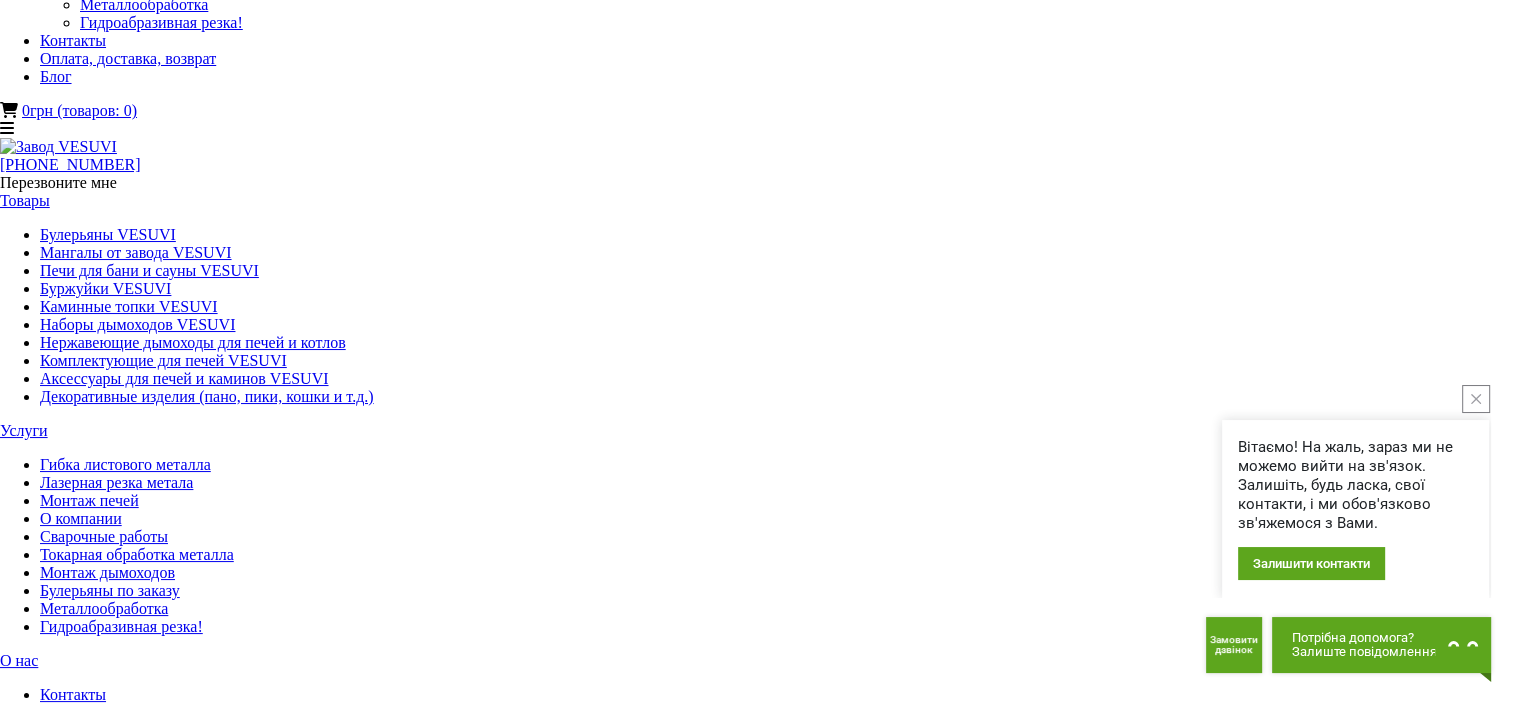 scroll, scrollTop: 600, scrollLeft: 0, axis: vertical 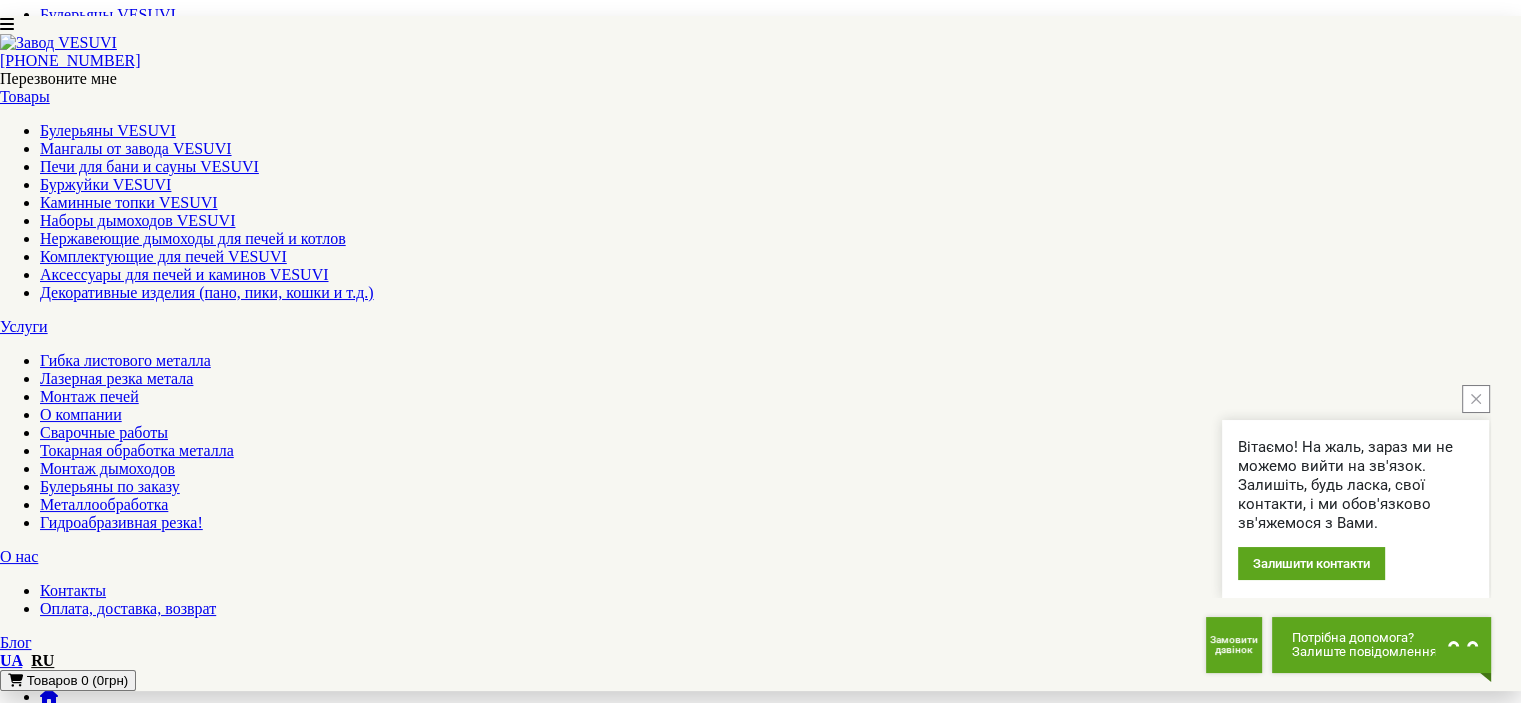 click on "▼ Открыть полное описание ▼" at bounding box center [760, 2013] 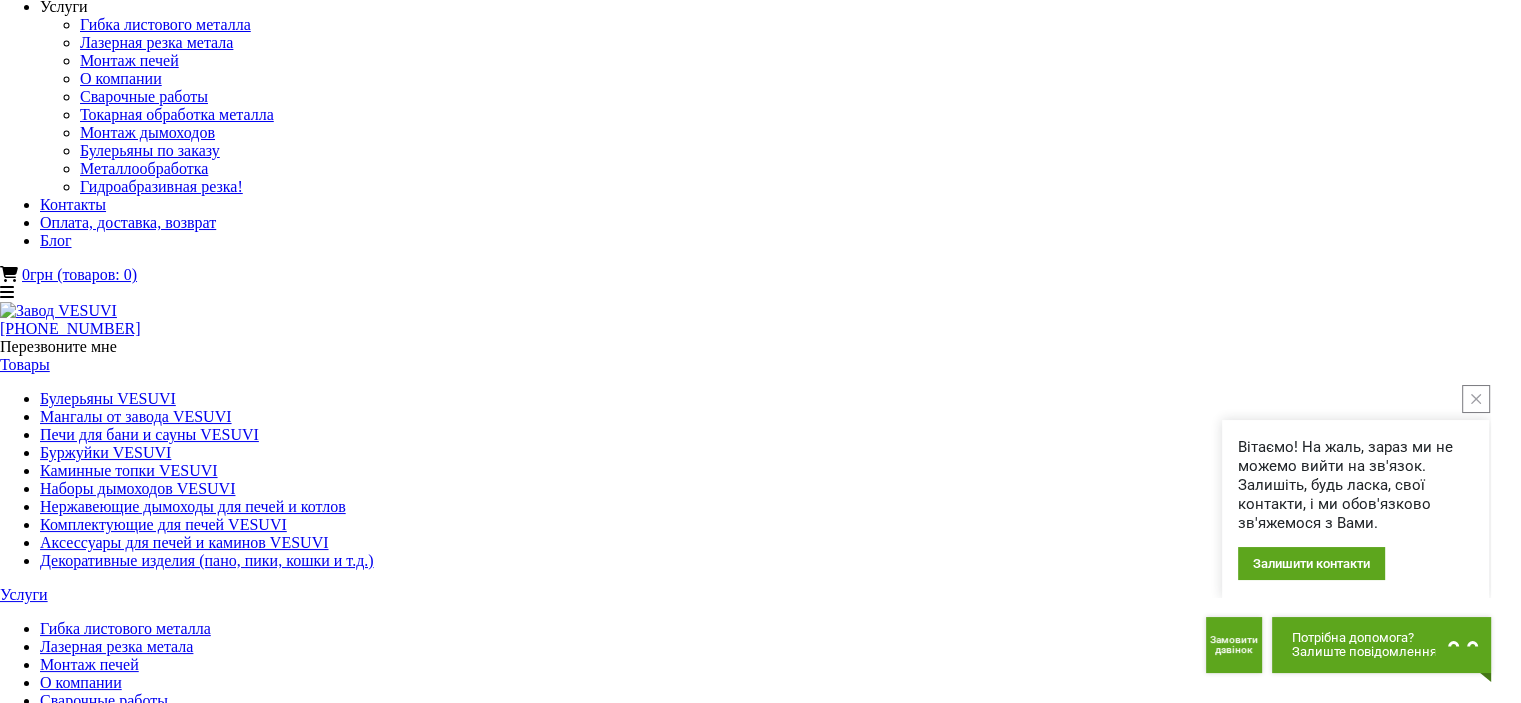 scroll, scrollTop: 0, scrollLeft: 0, axis: both 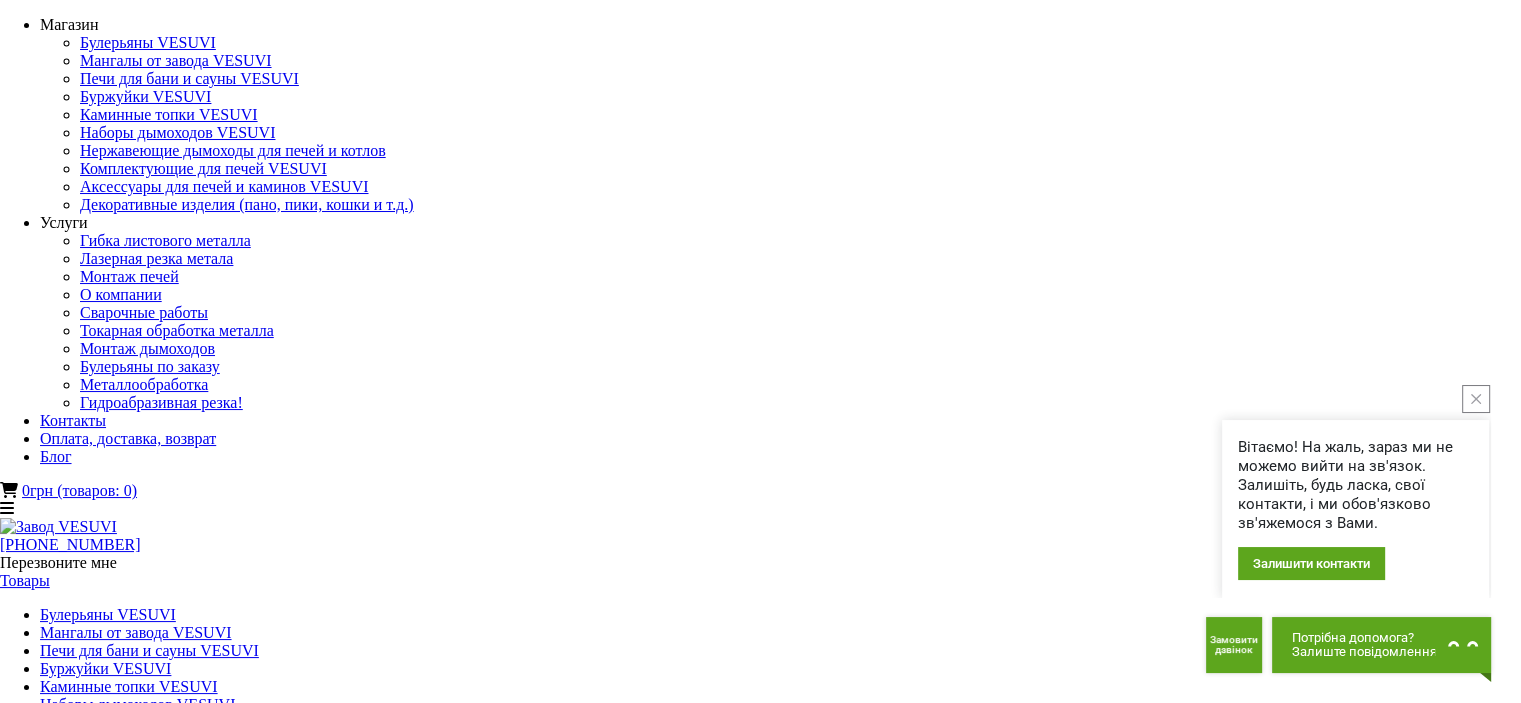 click at bounding box center (1476, 399) 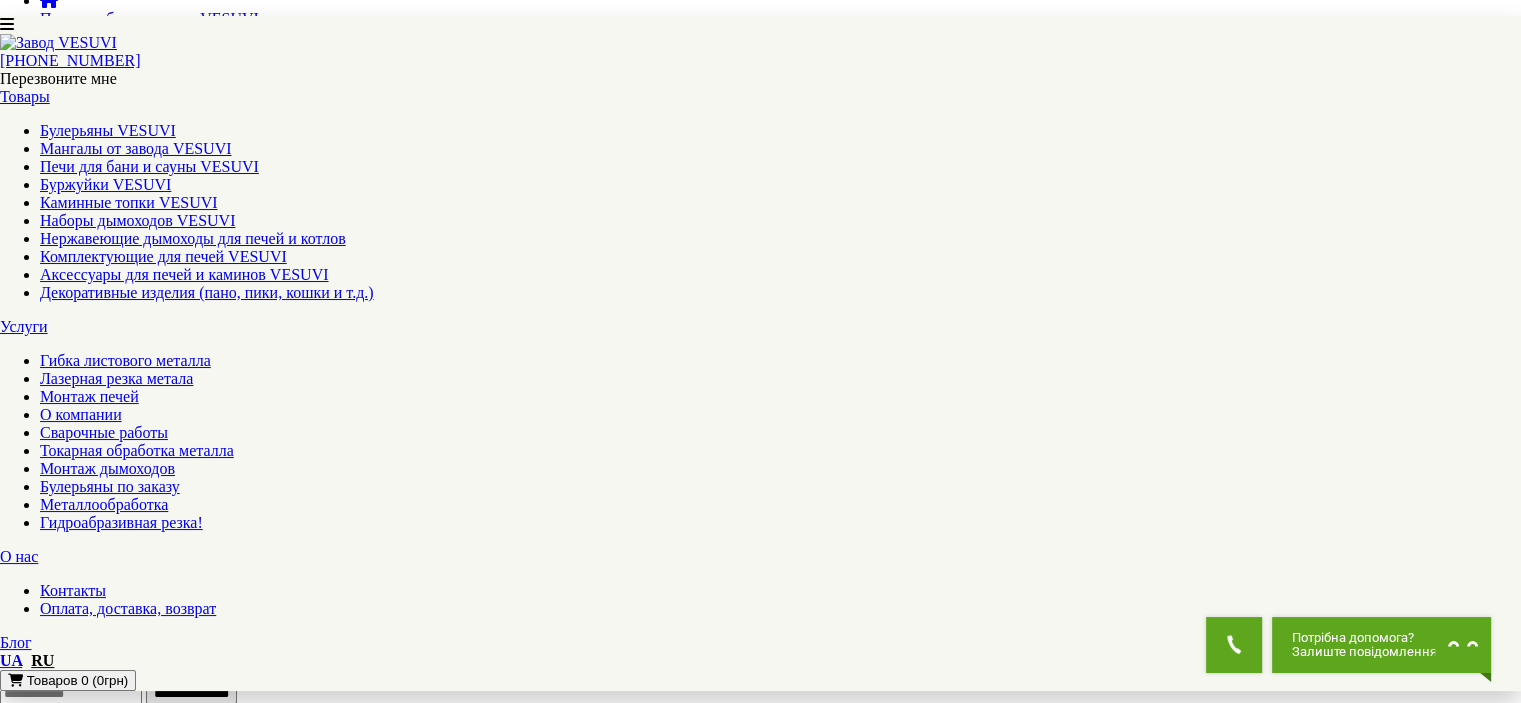 scroll, scrollTop: 1268, scrollLeft: 0, axis: vertical 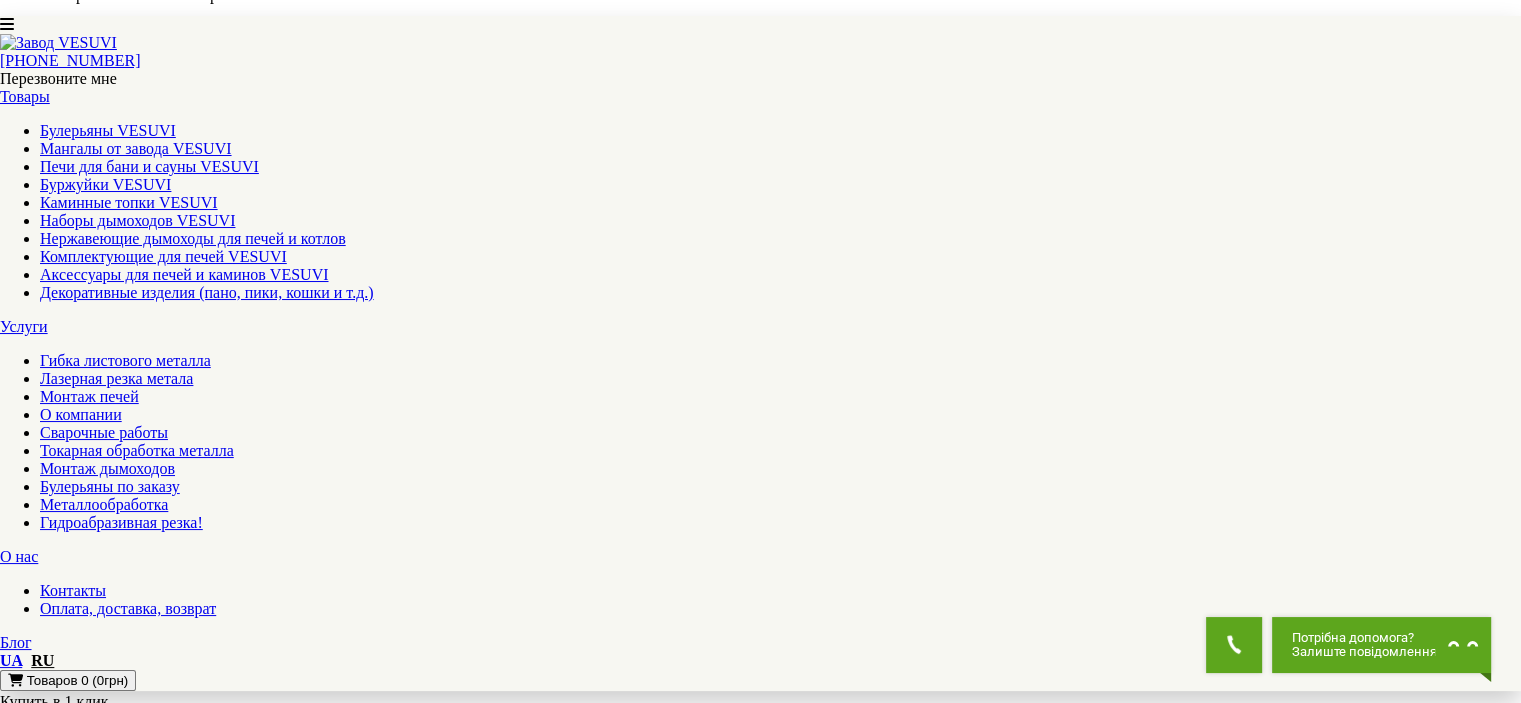 click on "▲ Спрятать описание ▲" at bounding box center (760, 1973) 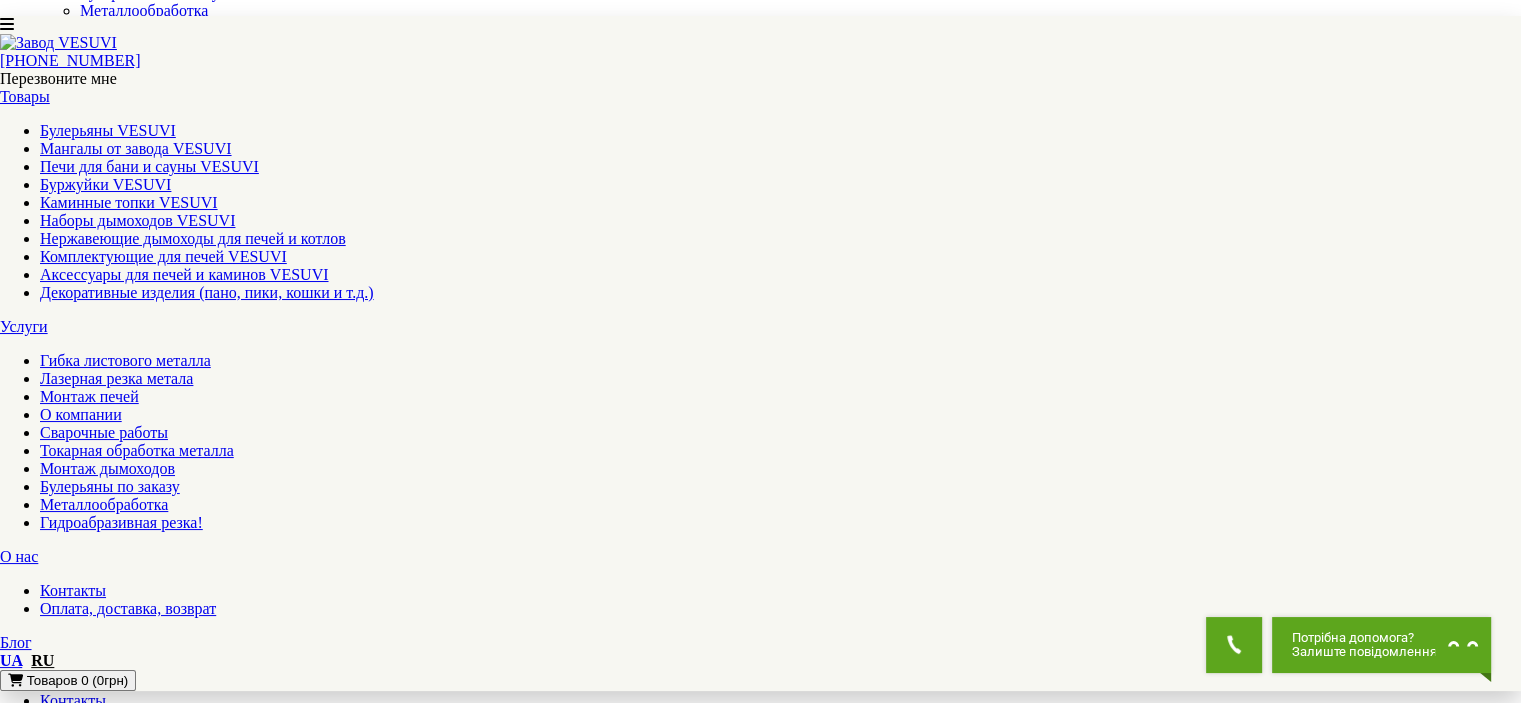 scroll, scrollTop: 0, scrollLeft: 0, axis: both 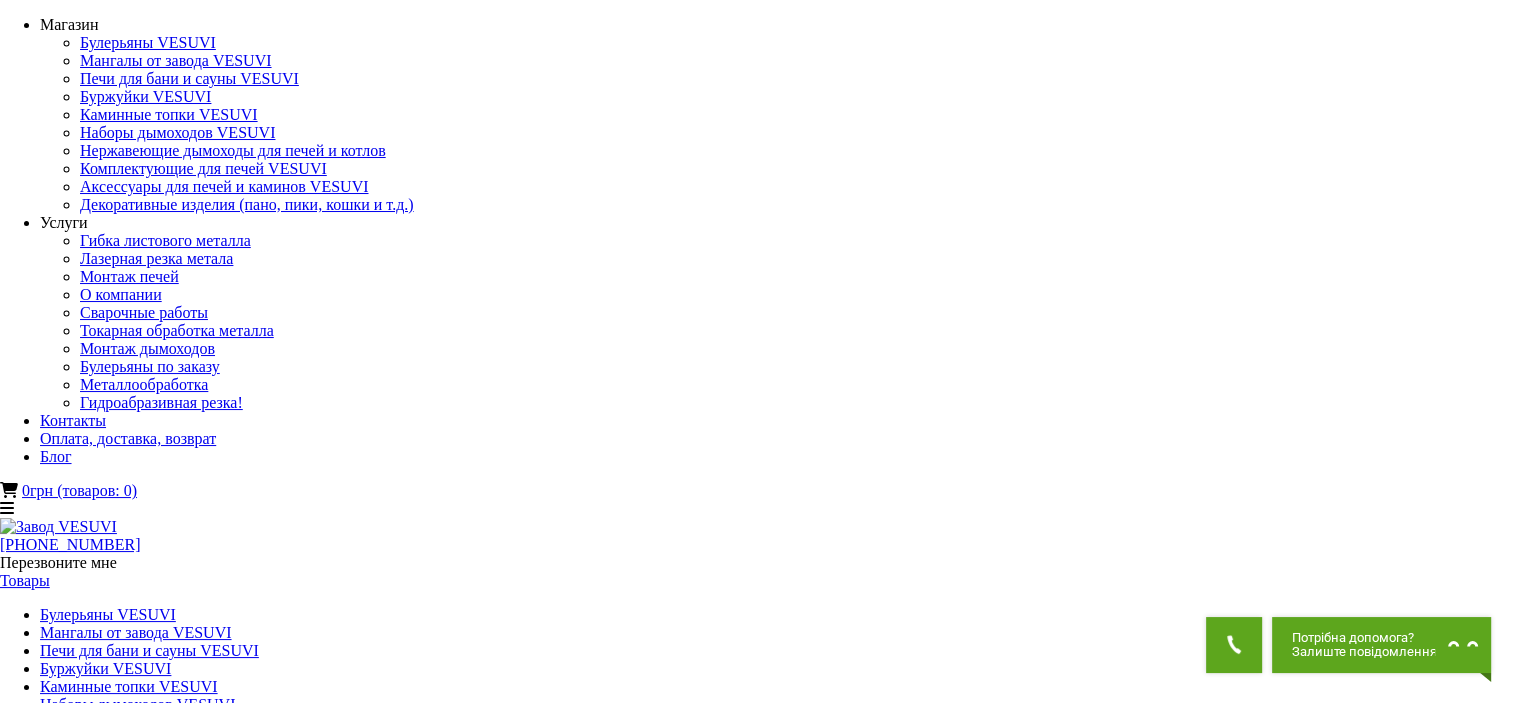 click at bounding box center [13, 4271] 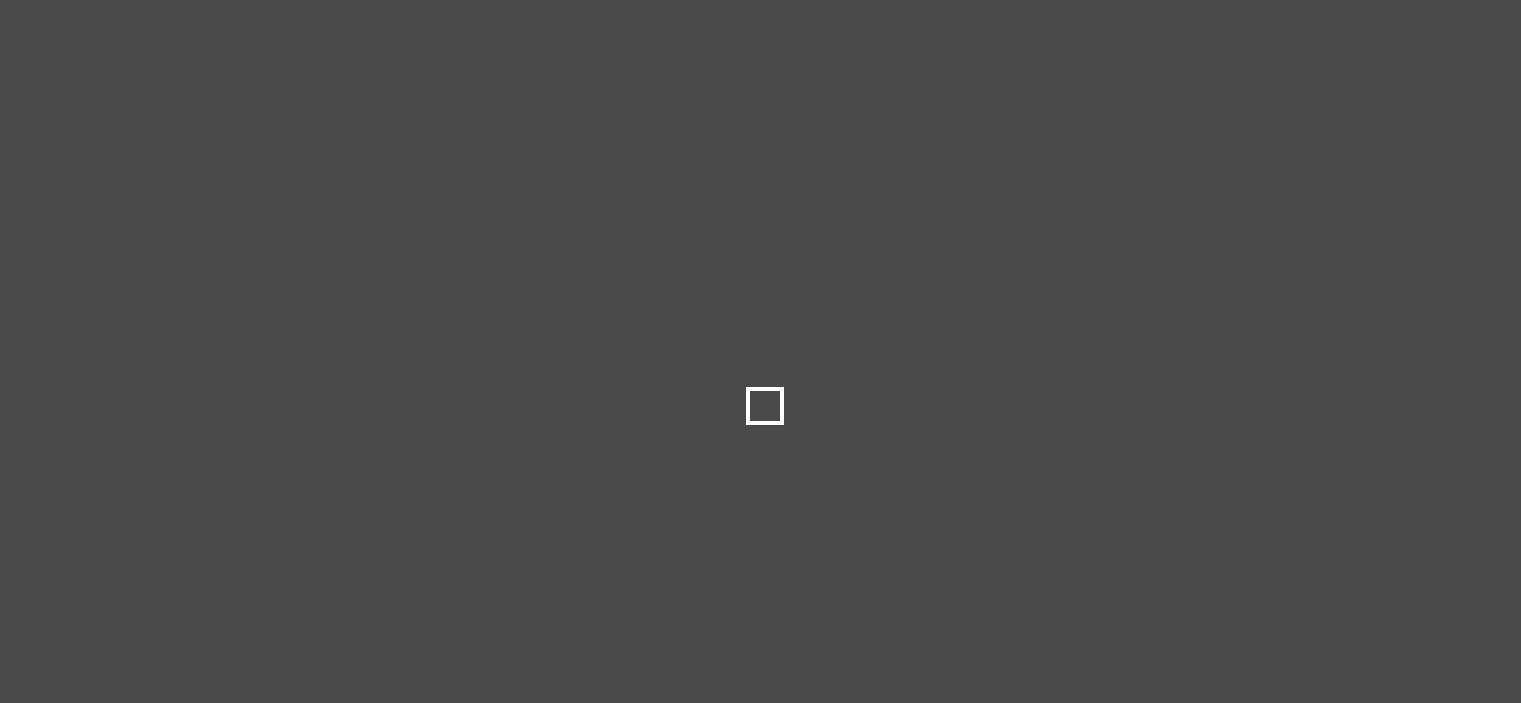 scroll, scrollTop: 0, scrollLeft: 0, axis: both 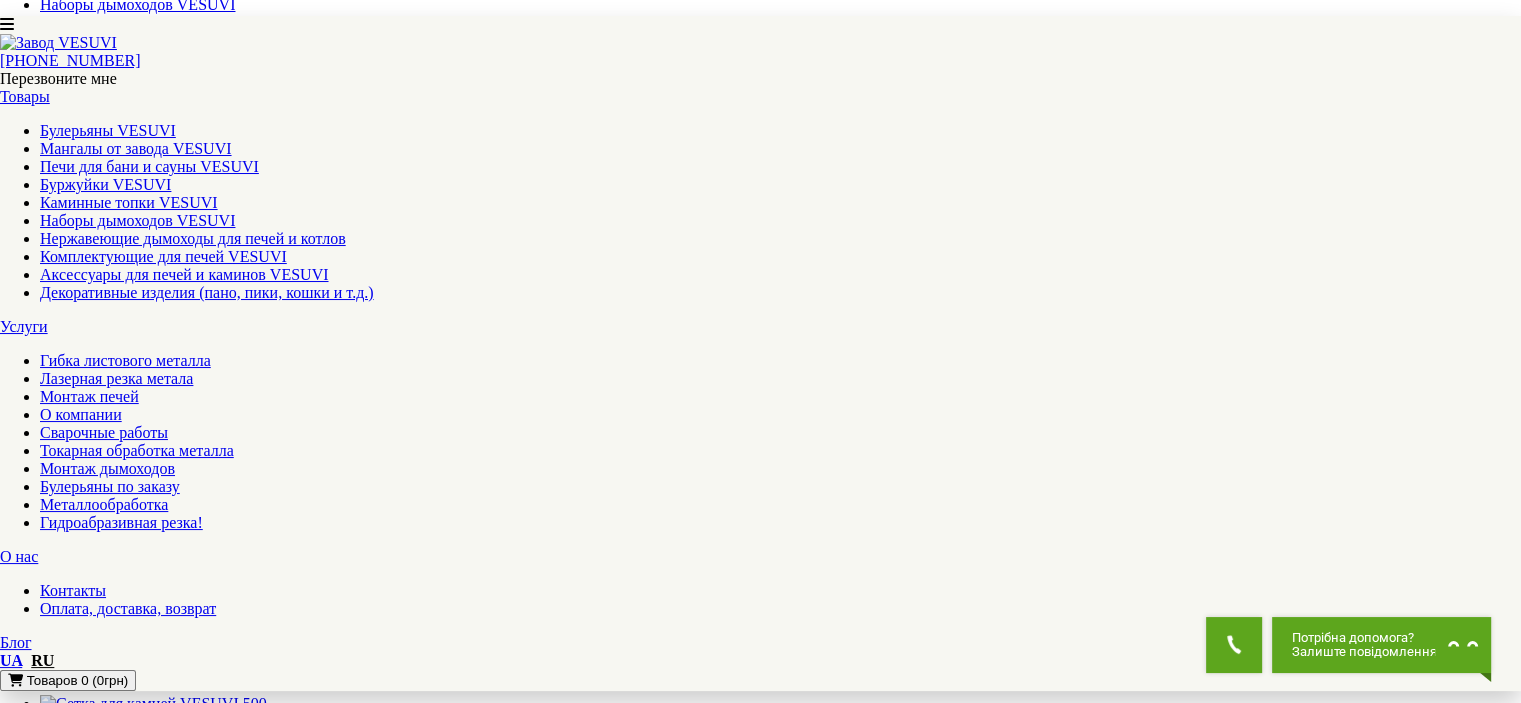 click on "▼ Открыть полное описание ▼" at bounding box center (760, 1769) 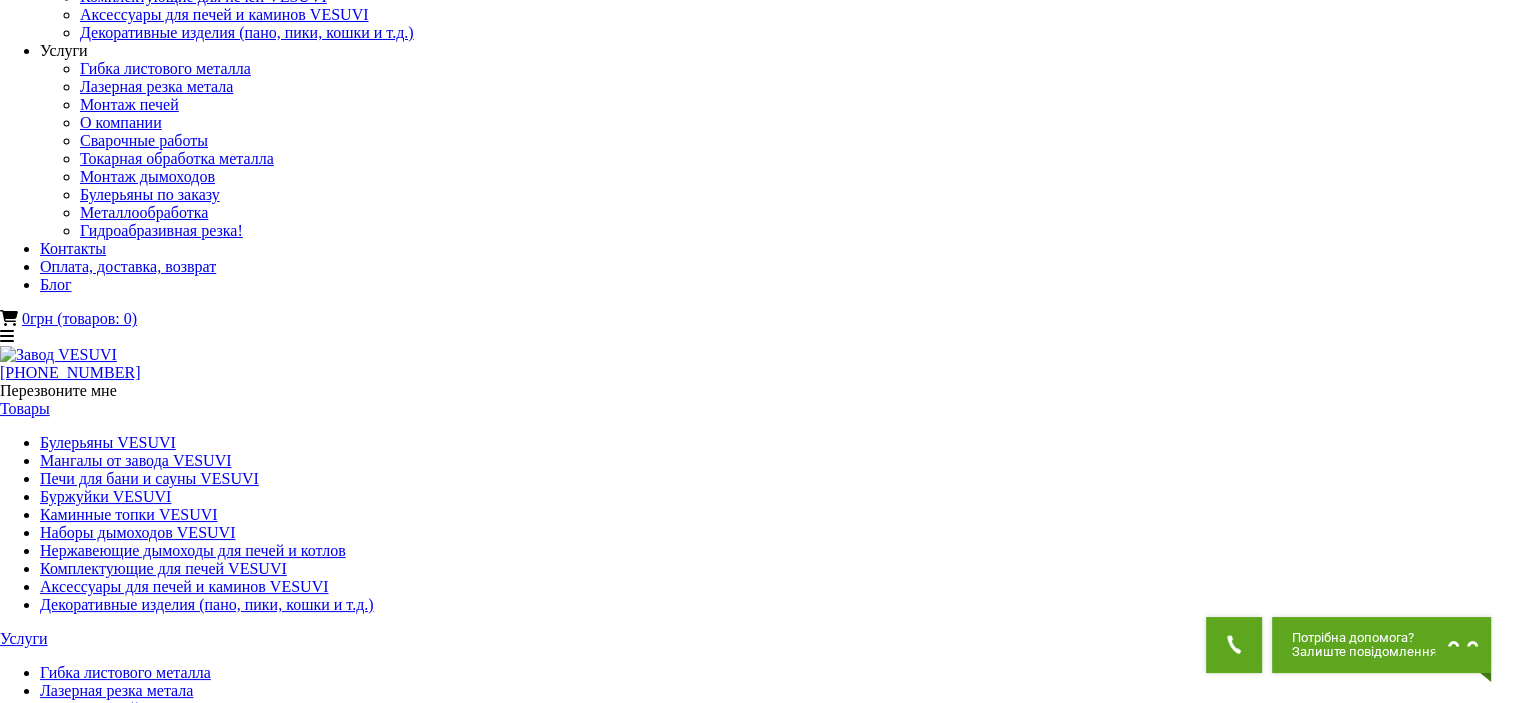 scroll, scrollTop: 0, scrollLeft: 0, axis: both 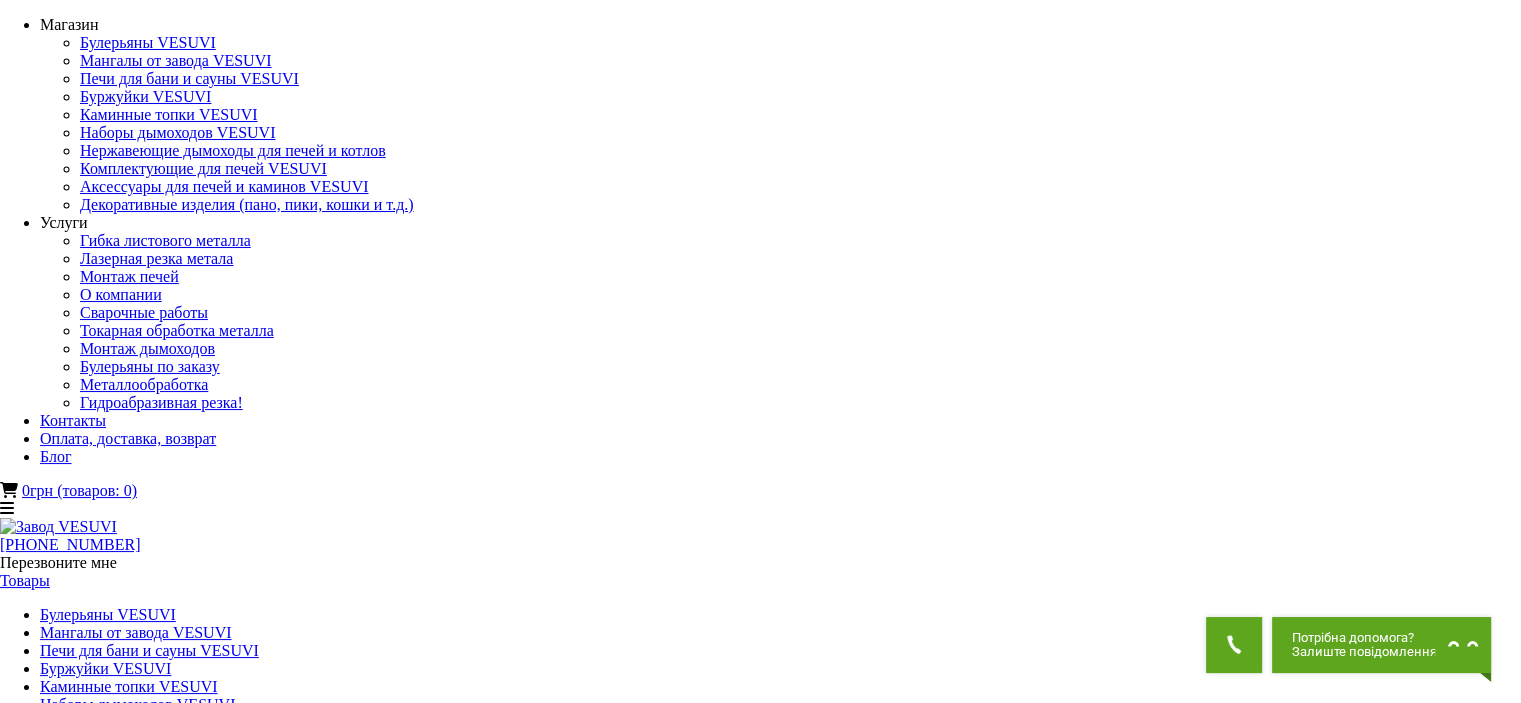 drag, startPoint x: 1332, startPoint y: 220, endPoint x: 1055, endPoint y: 162, distance: 283.00708 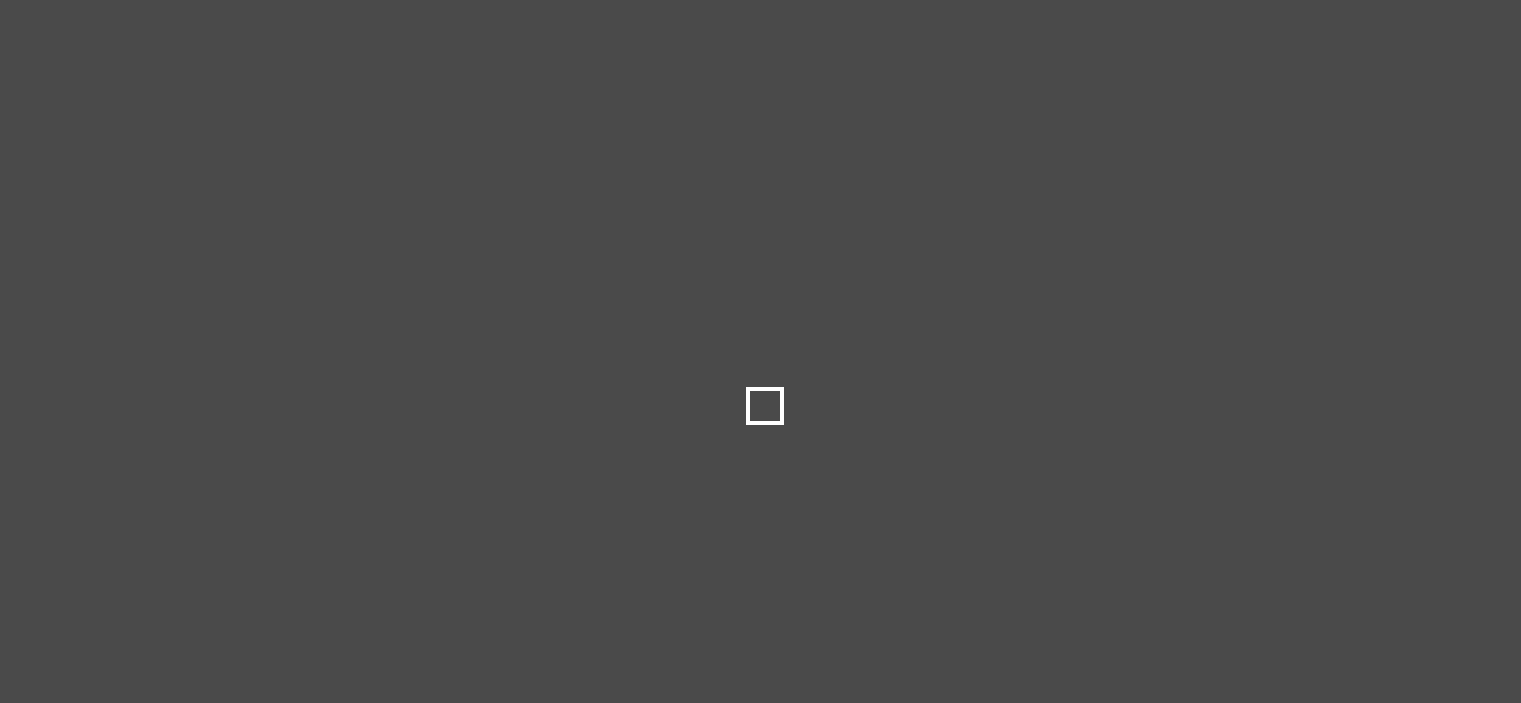 scroll, scrollTop: 200, scrollLeft: 0, axis: vertical 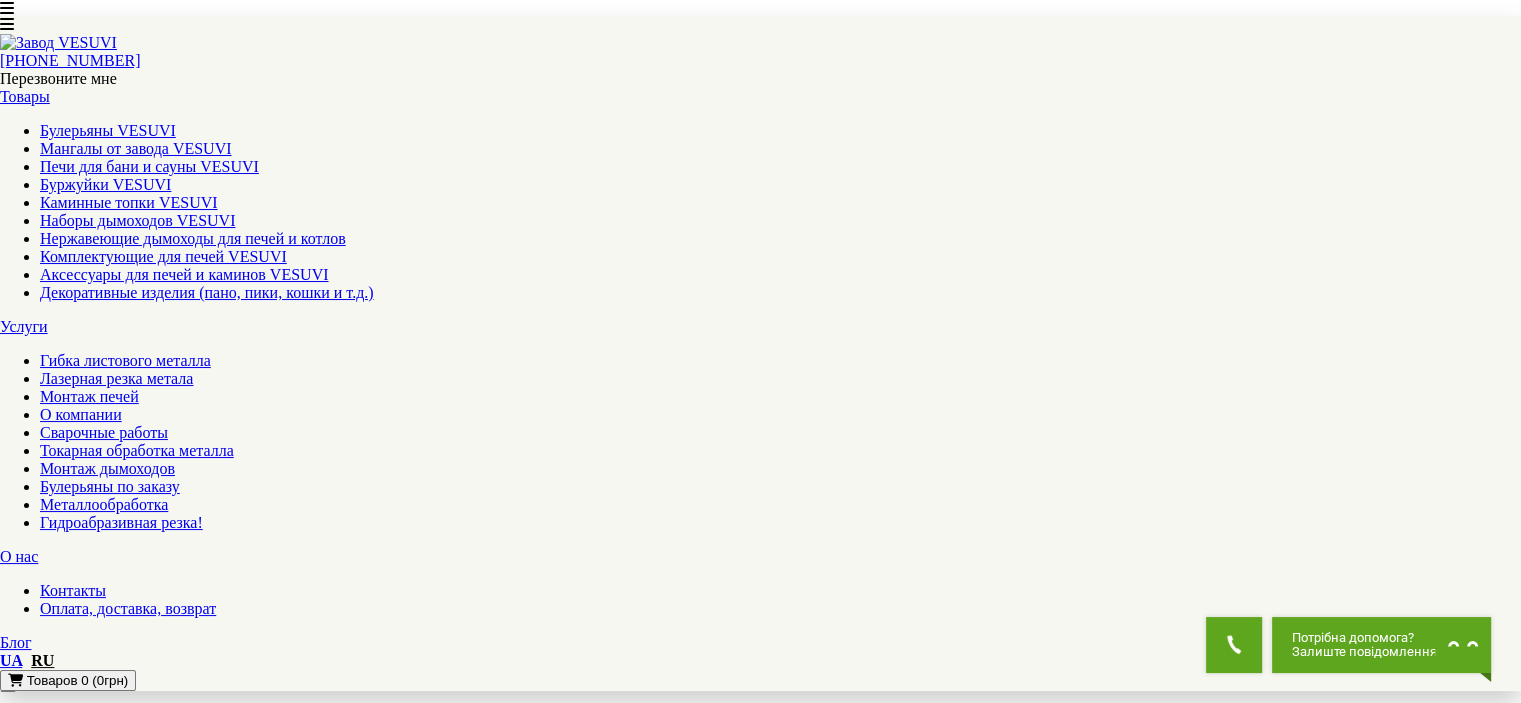 click on "Сетка для камней VESUVI 750" at bounding box center [105, 1345] 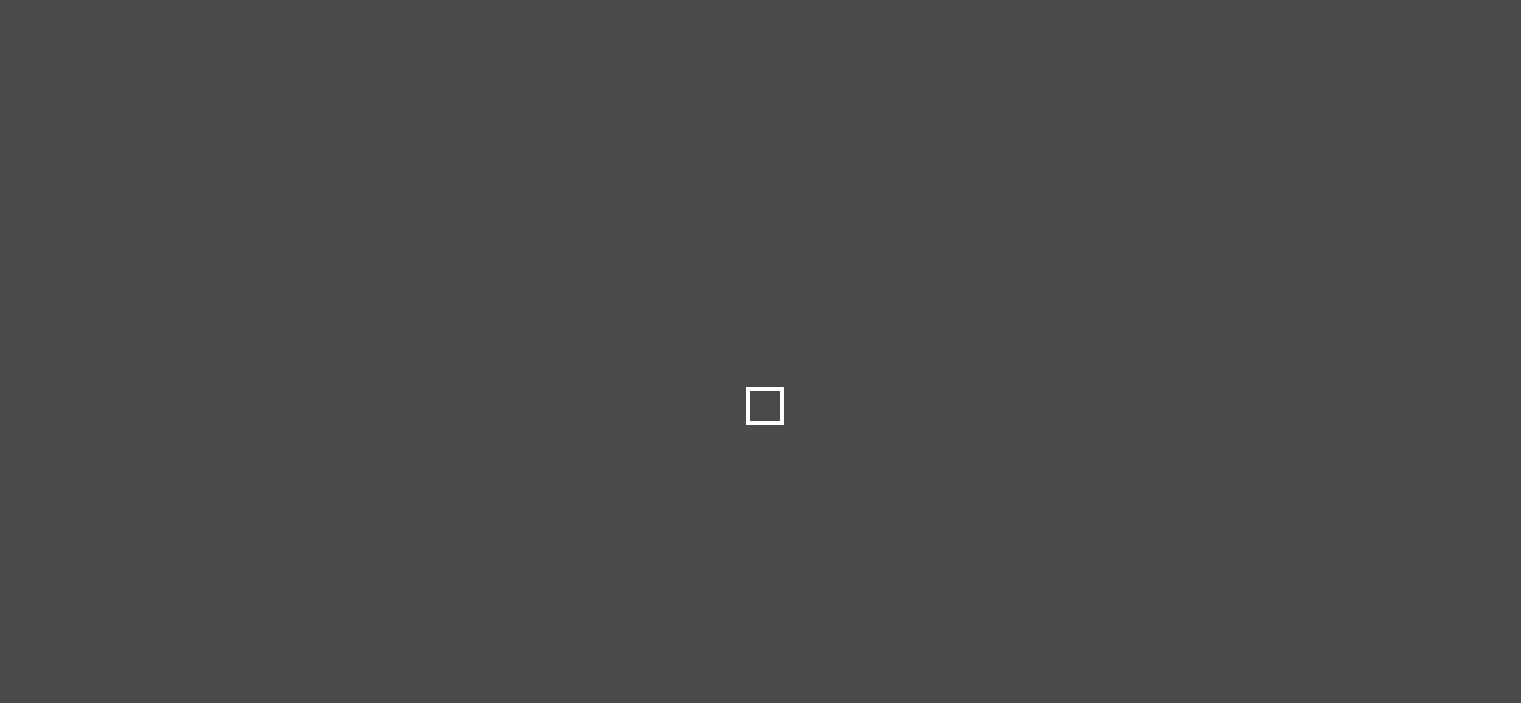 scroll, scrollTop: 0, scrollLeft: 0, axis: both 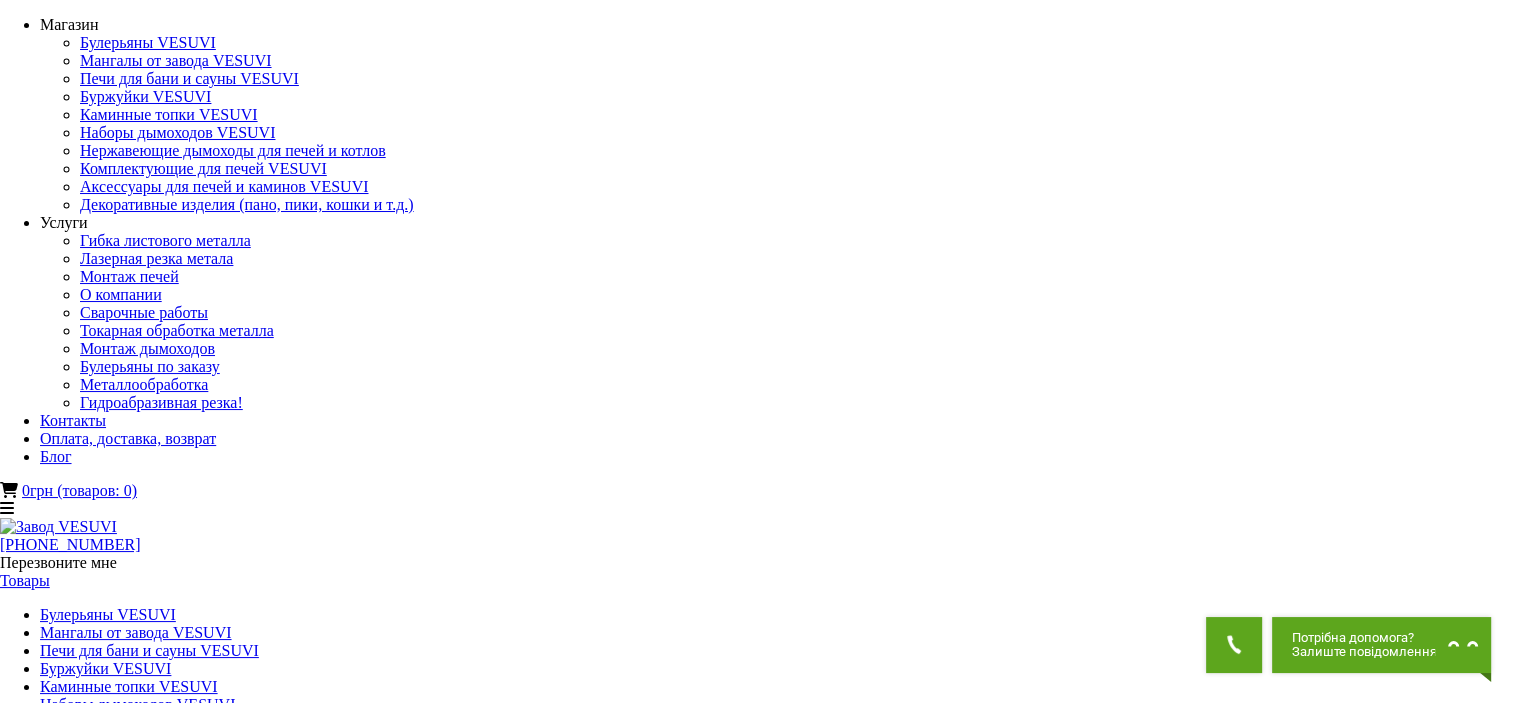 click at bounding box center (153, 1404) 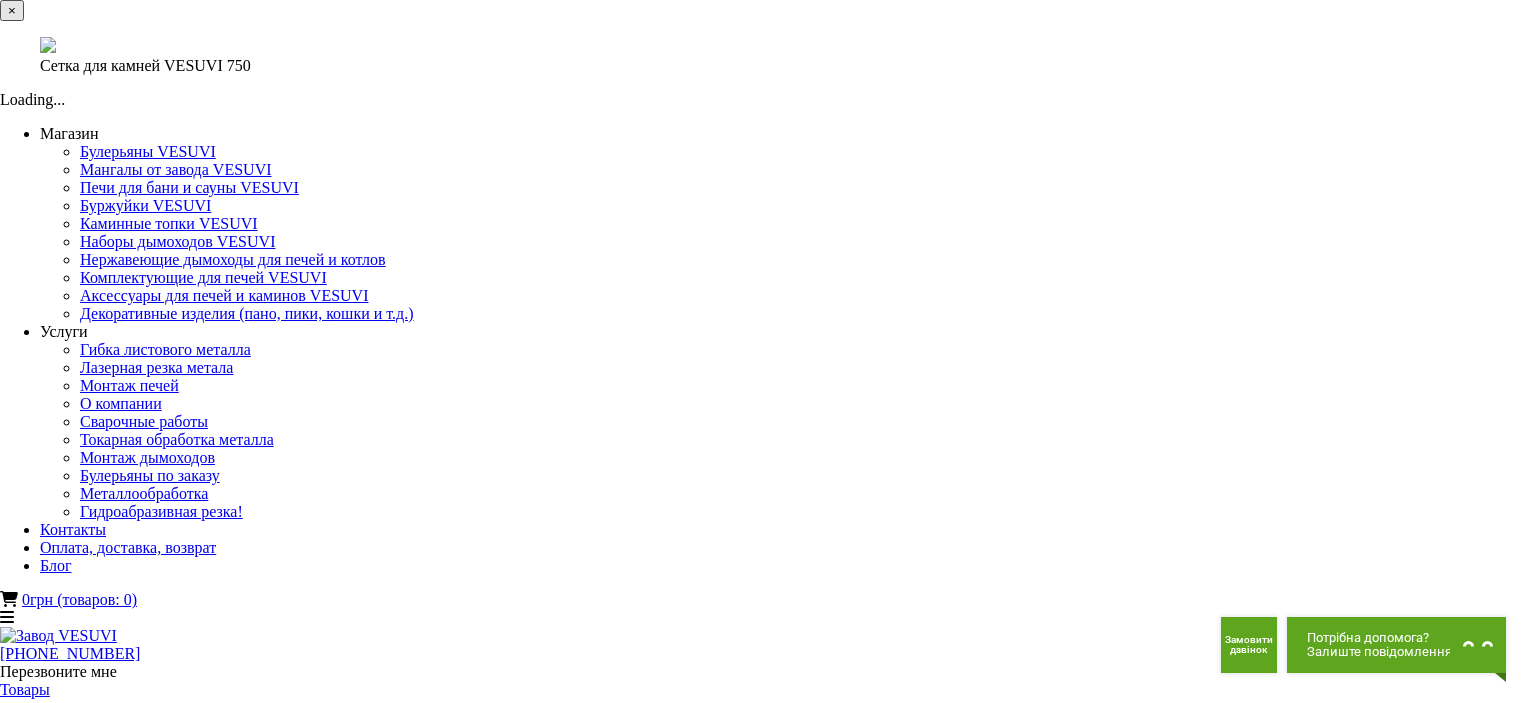 click on "× Сетка для камней VESUVI 750 Loading..." at bounding box center [760, 54] 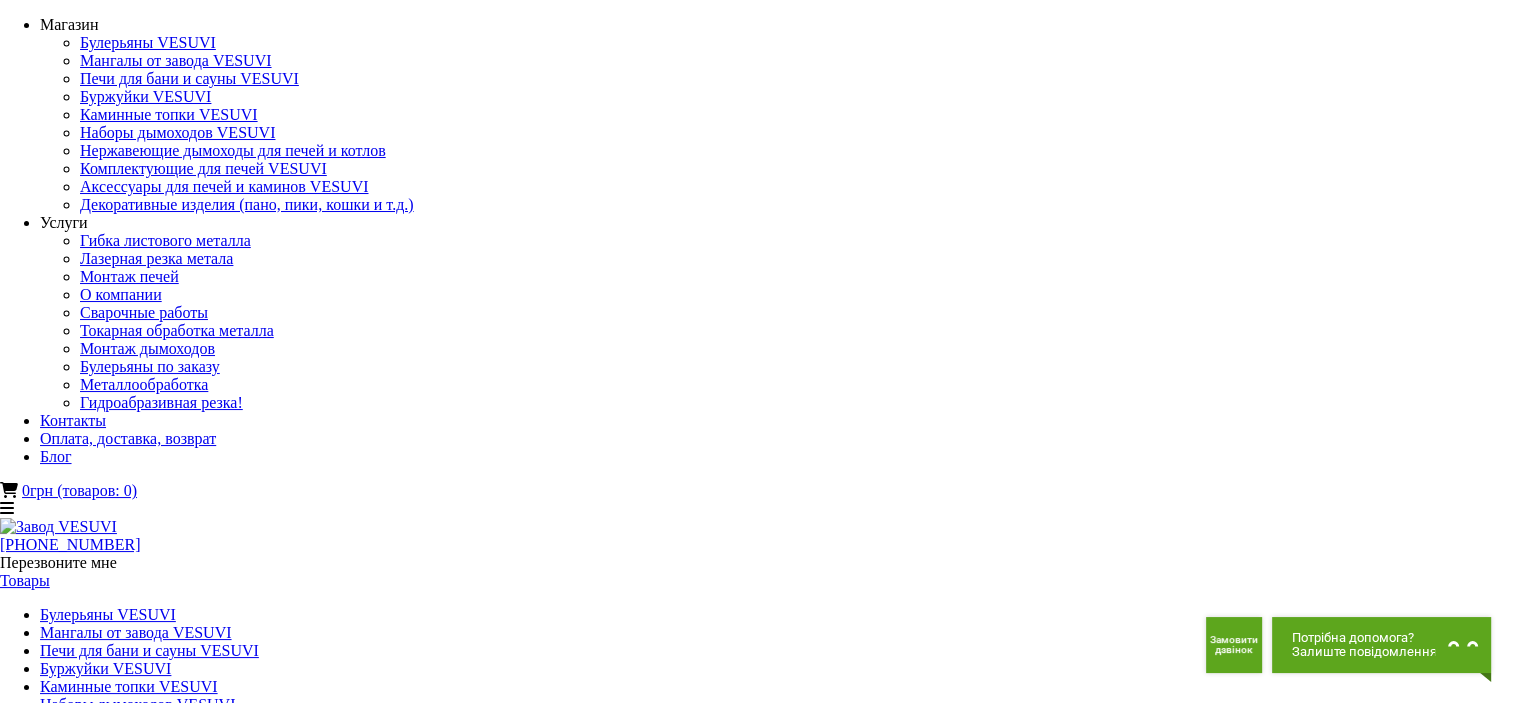 drag, startPoint x: 1336, startPoint y: 225, endPoint x: 1160, endPoint y: 185, distance: 180.48822 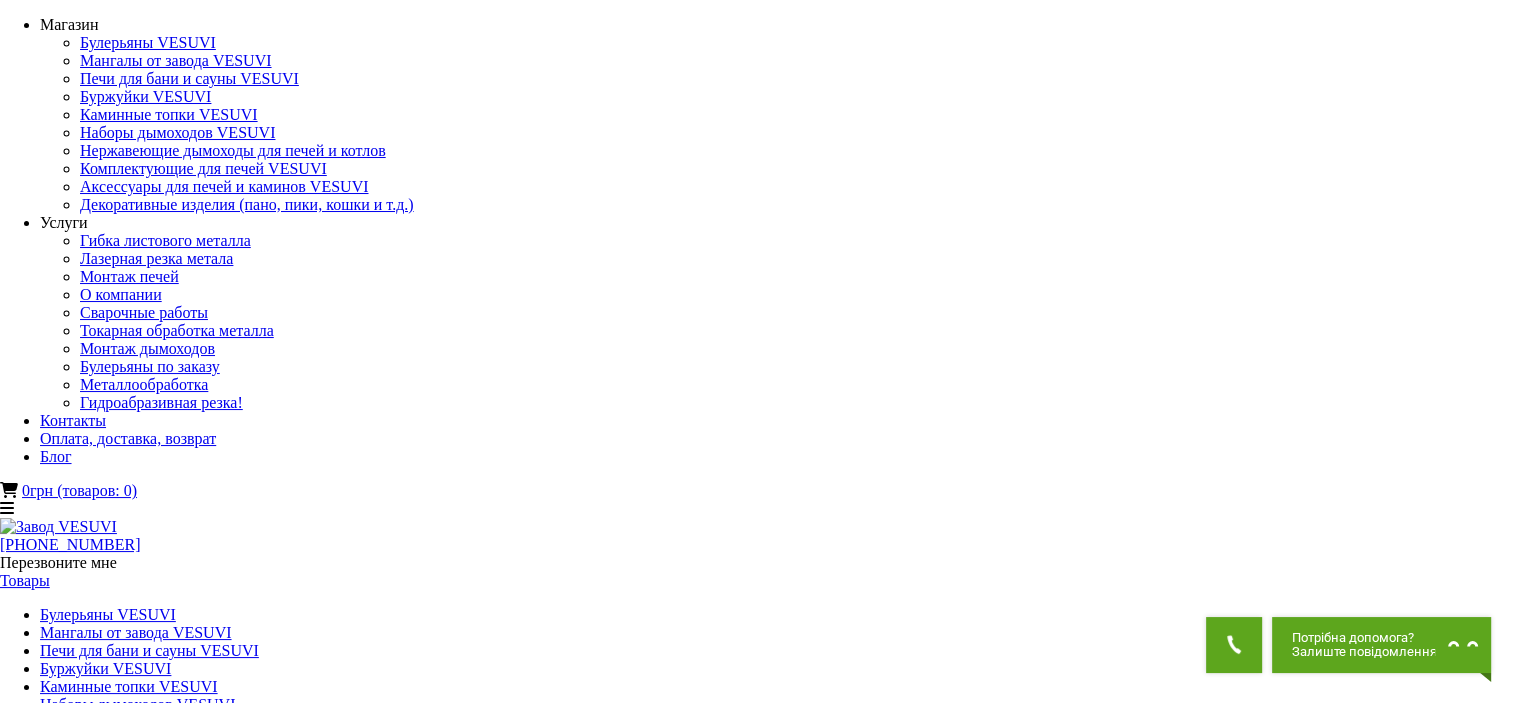 drag, startPoint x: 1059, startPoint y: 158, endPoint x: 1332, endPoint y: 227, distance: 281.5848 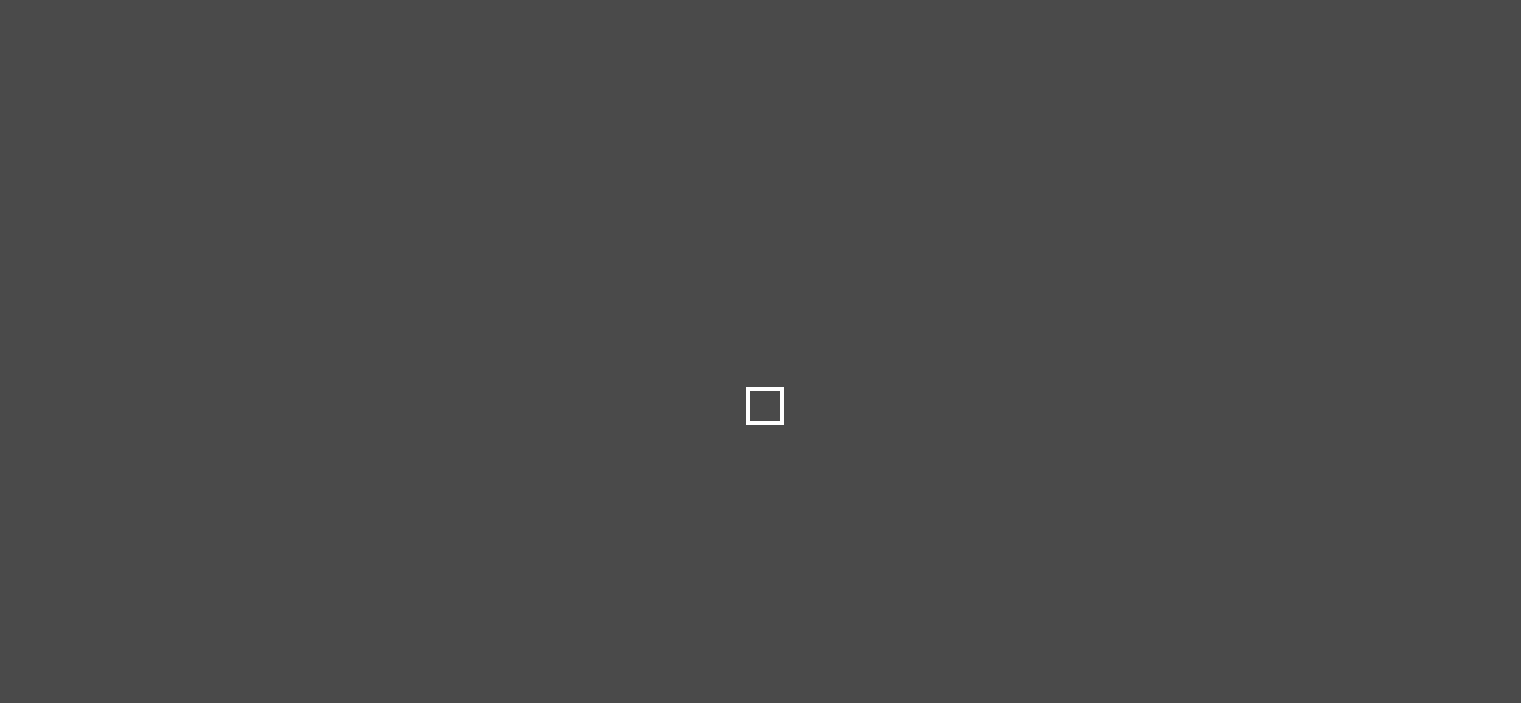 select 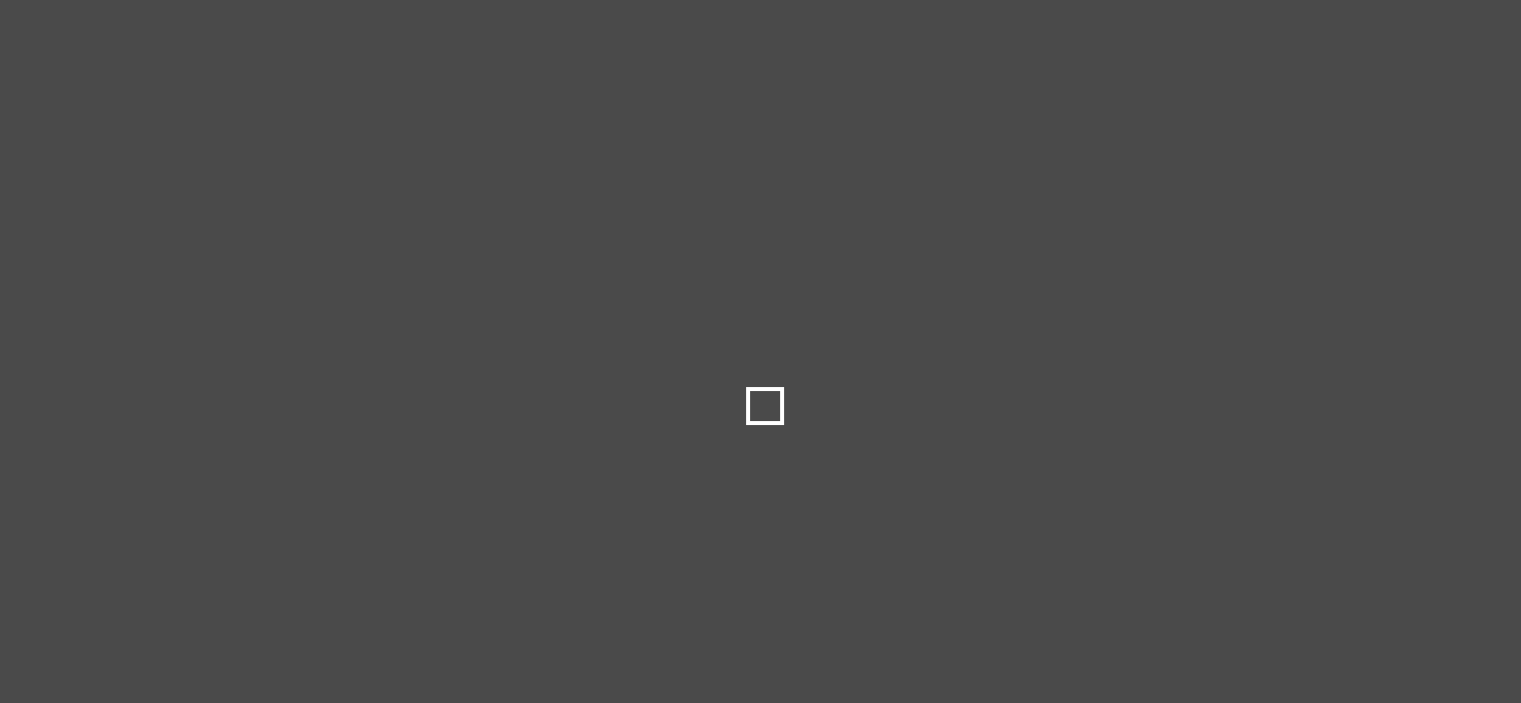 scroll, scrollTop: 0, scrollLeft: 0, axis: both 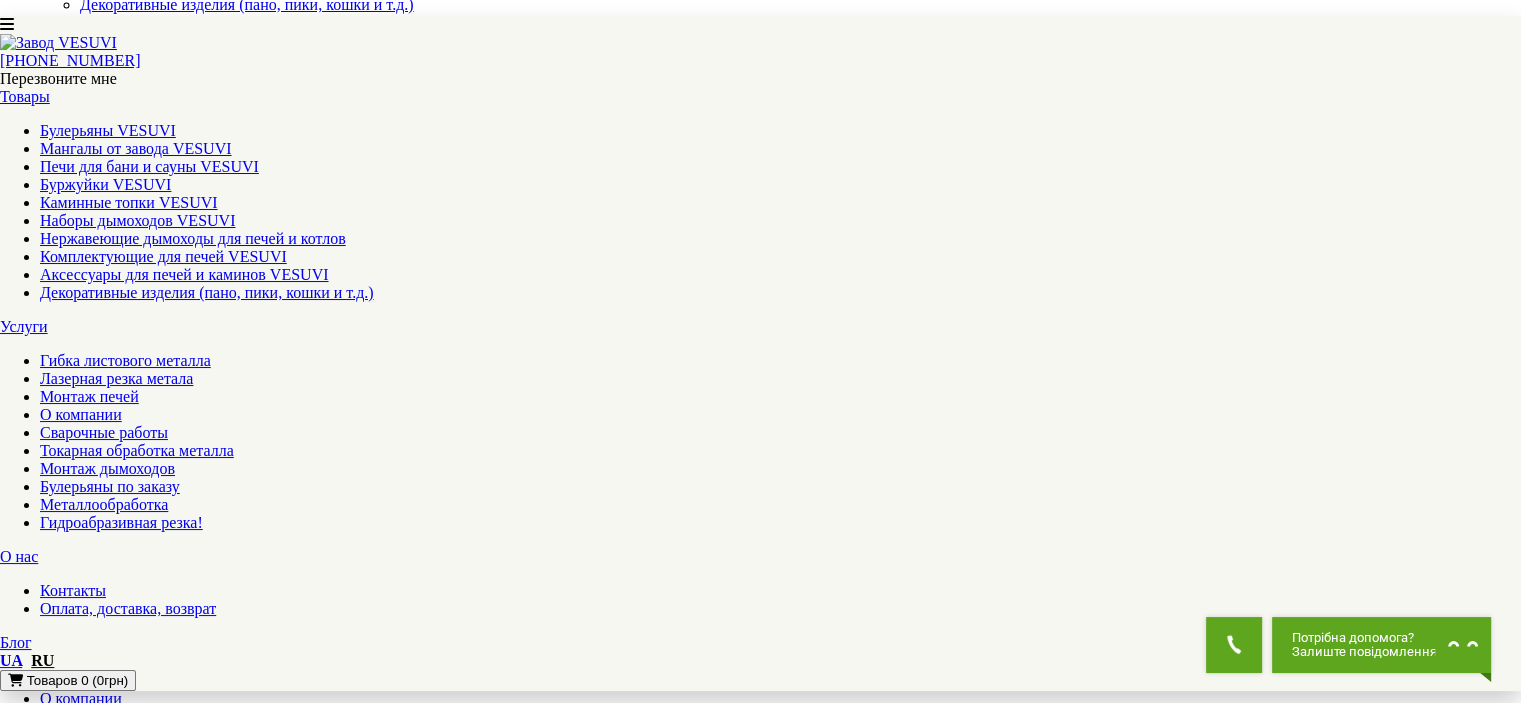 click on "Сетка для камней VESUVI 600" at bounding box center (105, 1570) 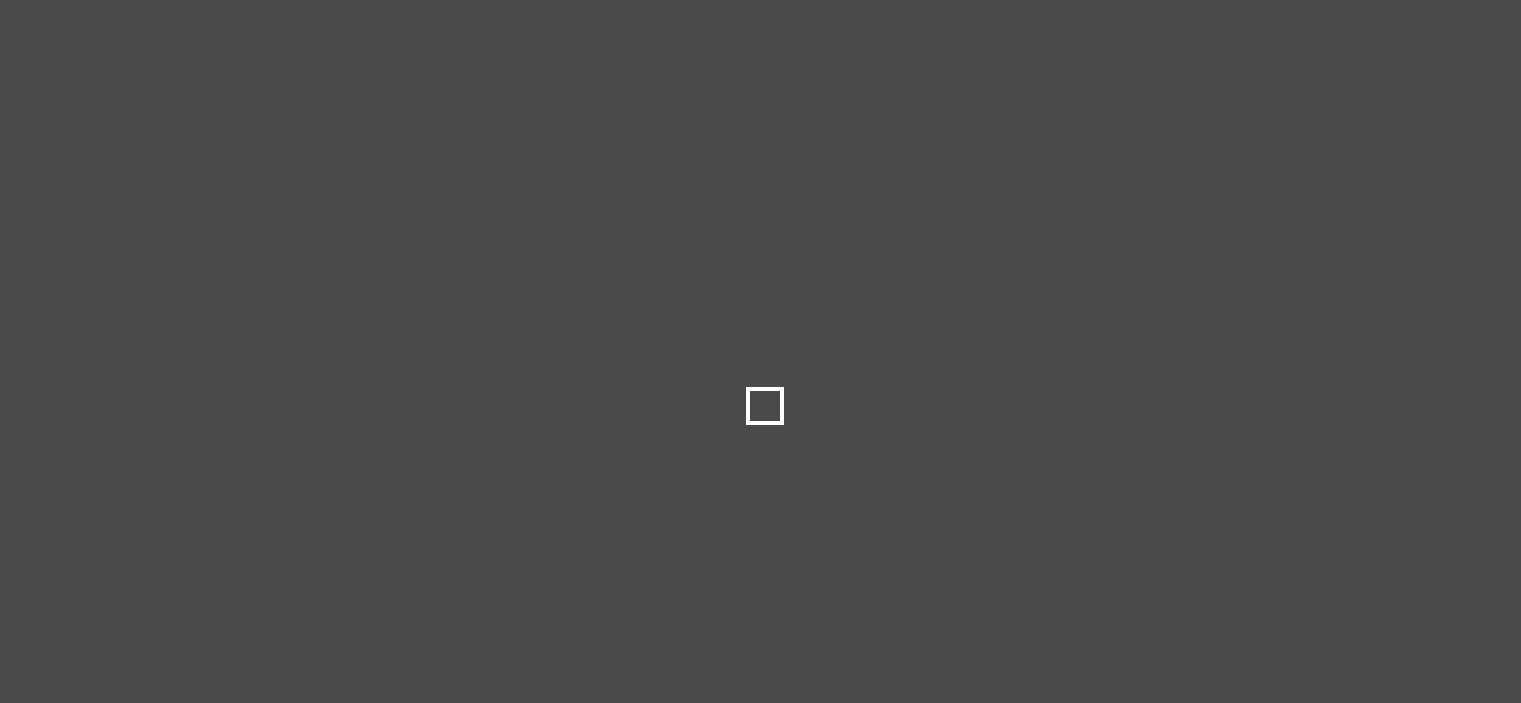 scroll, scrollTop: 0, scrollLeft: 0, axis: both 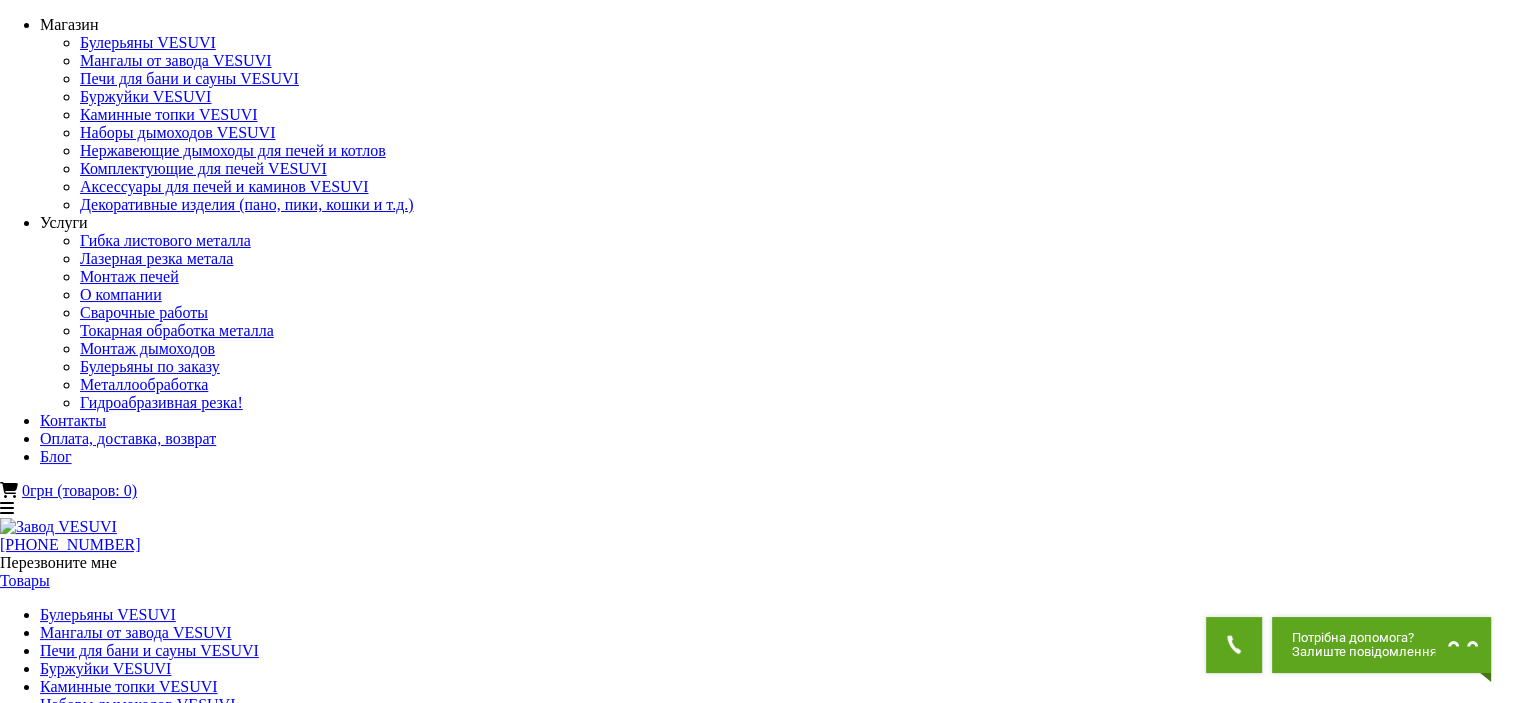 click at bounding box center [153, 1404] 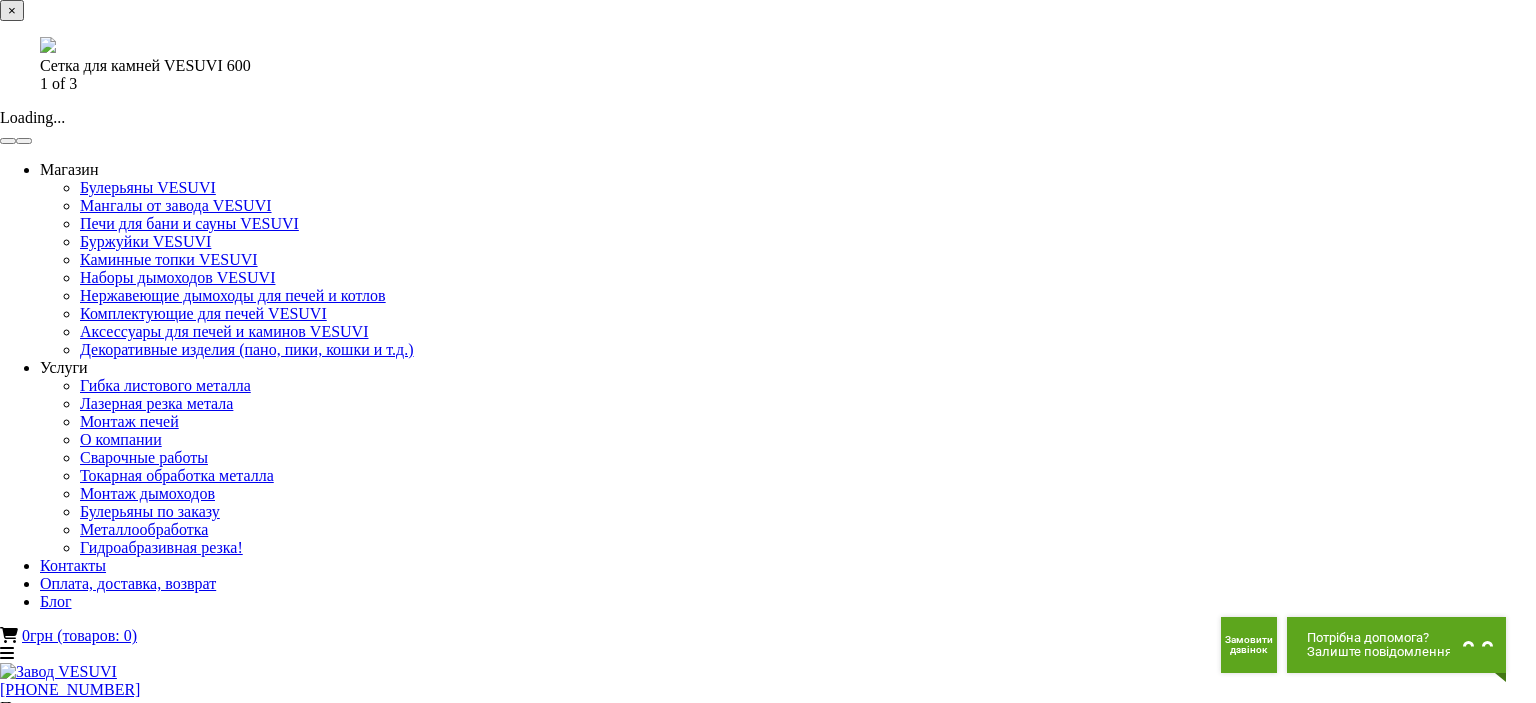 click on "× Сетка для камней VESUVI 600 1 of 3 Loading..." at bounding box center [760, 72] 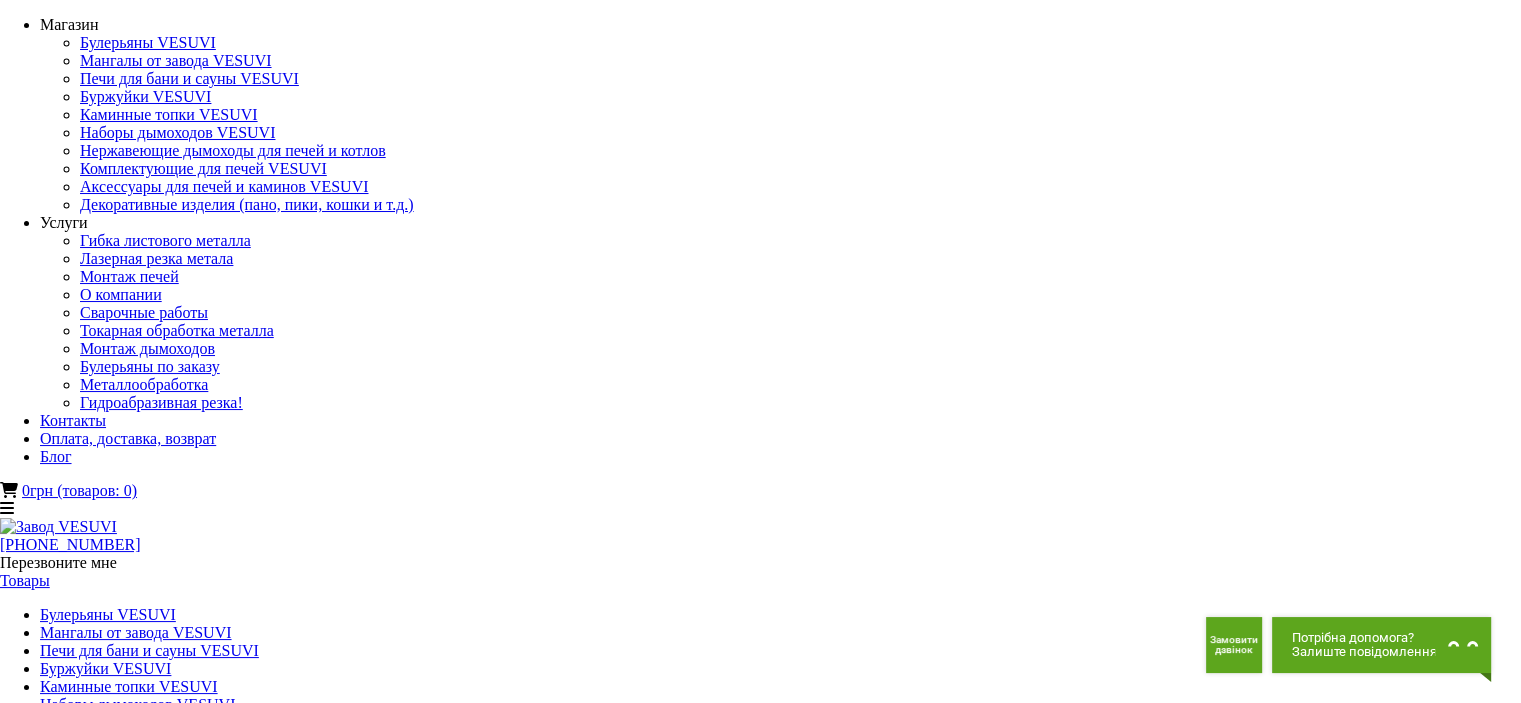 drag, startPoint x: 1331, startPoint y: 219, endPoint x: 1140, endPoint y: 175, distance: 196.00255 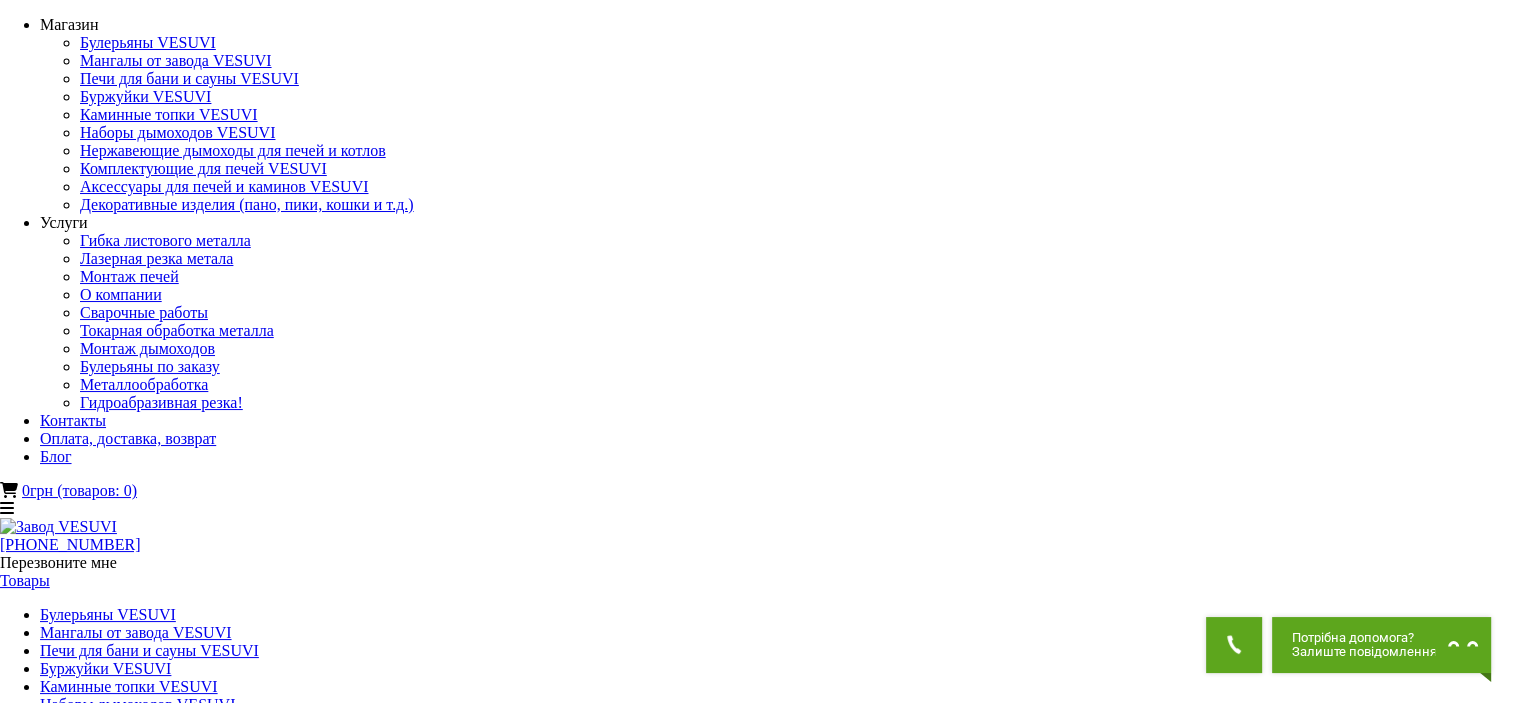 click on "**********" at bounding box center [760, 2410] 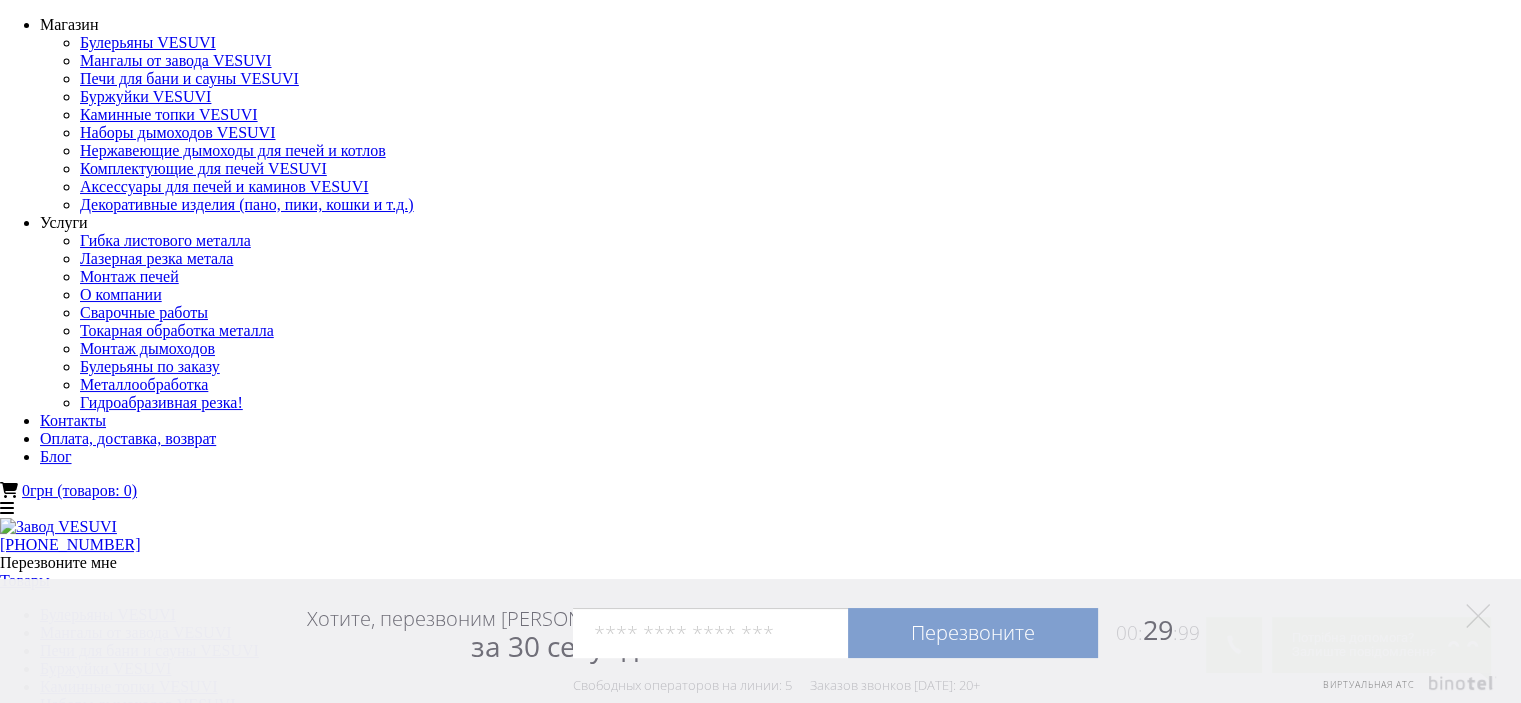 drag, startPoint x: 1062, startPoint y: 159, endPoint x: 1325, endPoint y: 219, distance: 269.7573 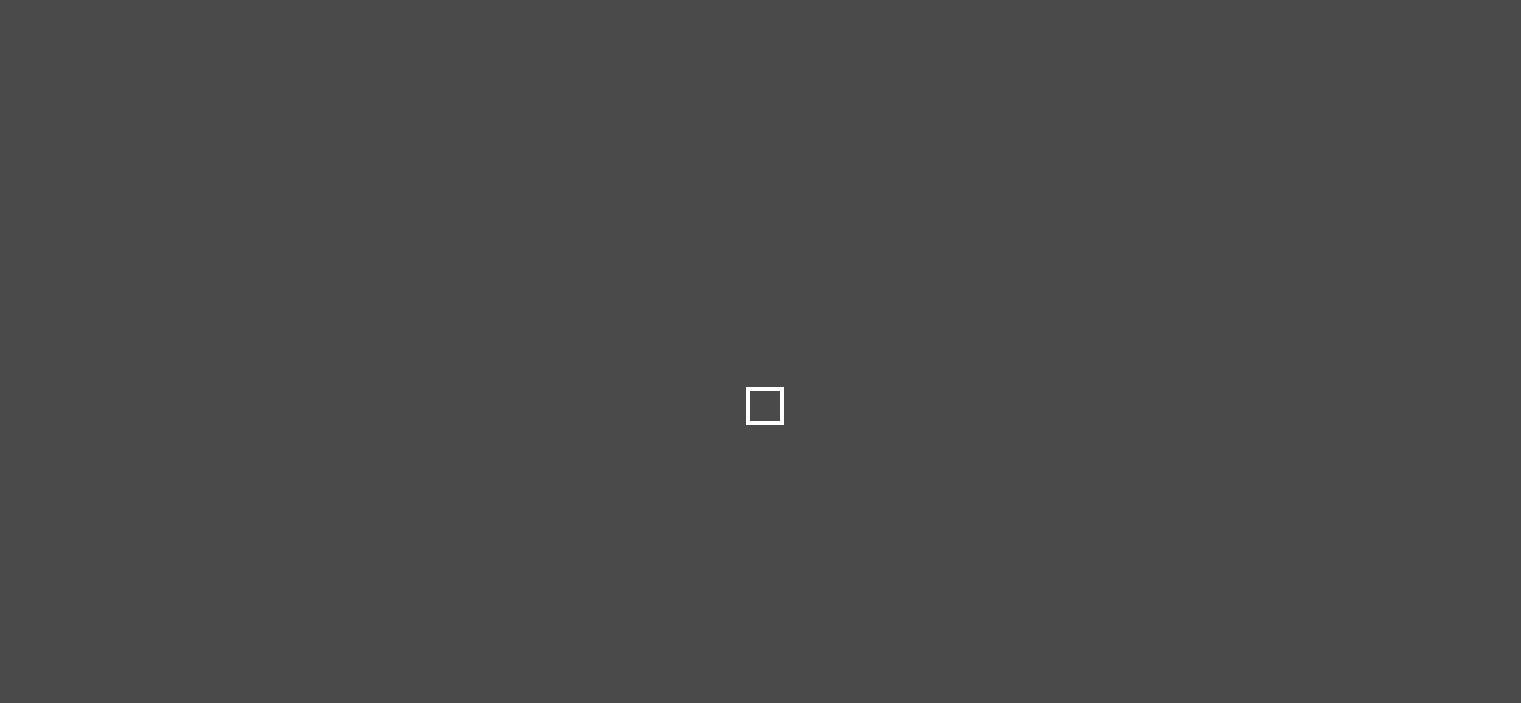 scroll, scrollTop: 200, scrollLeft: 0, axis: vertical 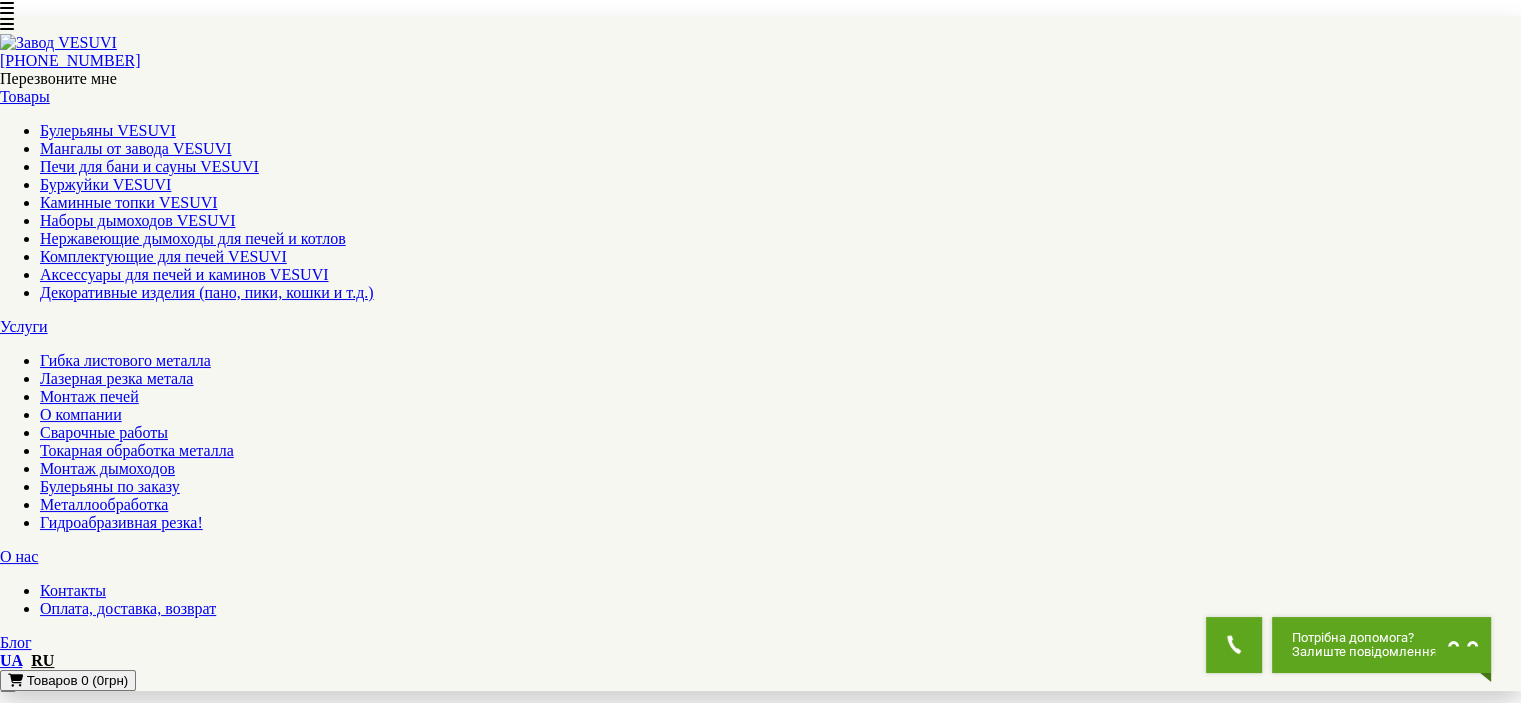 click on "Сетка для камней VESUVI 1000" at bounding box center (109, 1495) 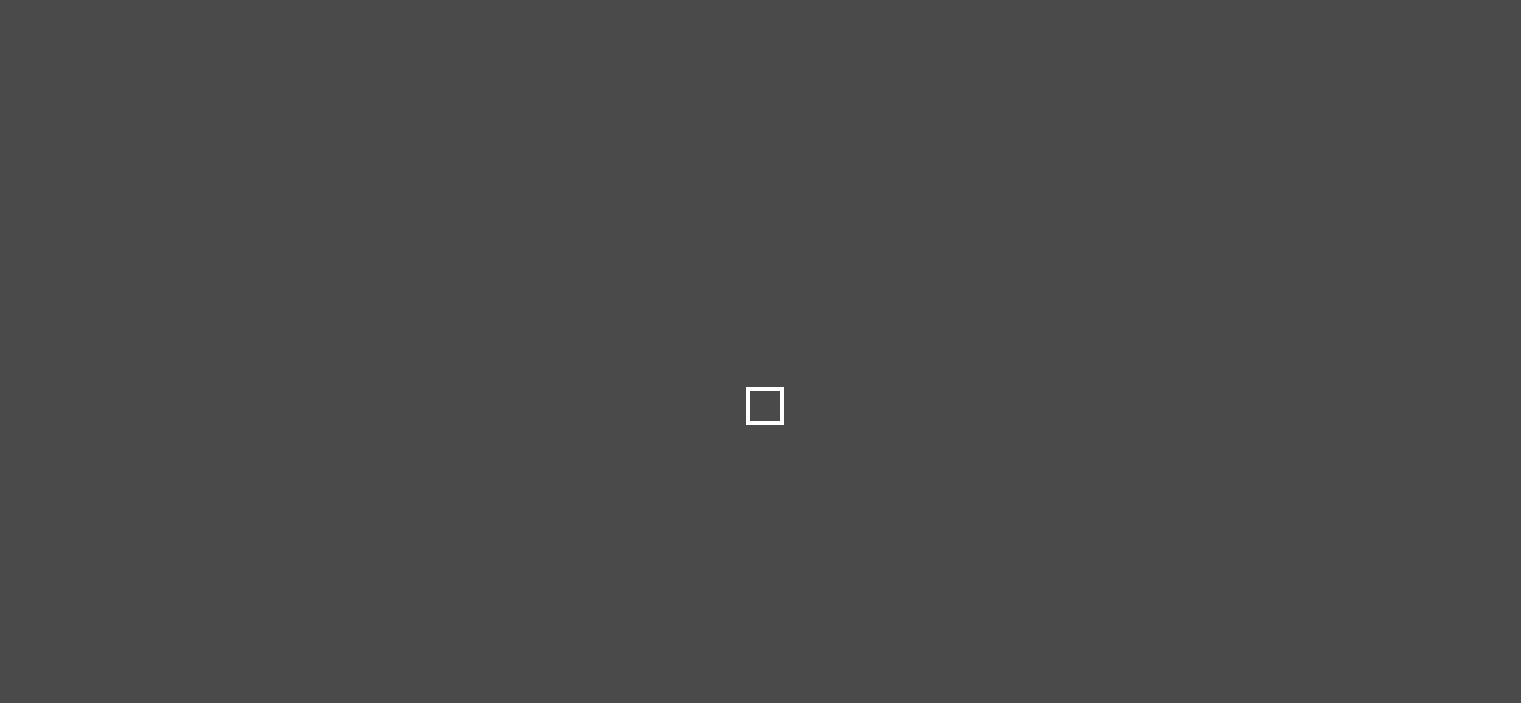 scroll, scrollTop: 0, scrollLeft: 0, axis: both 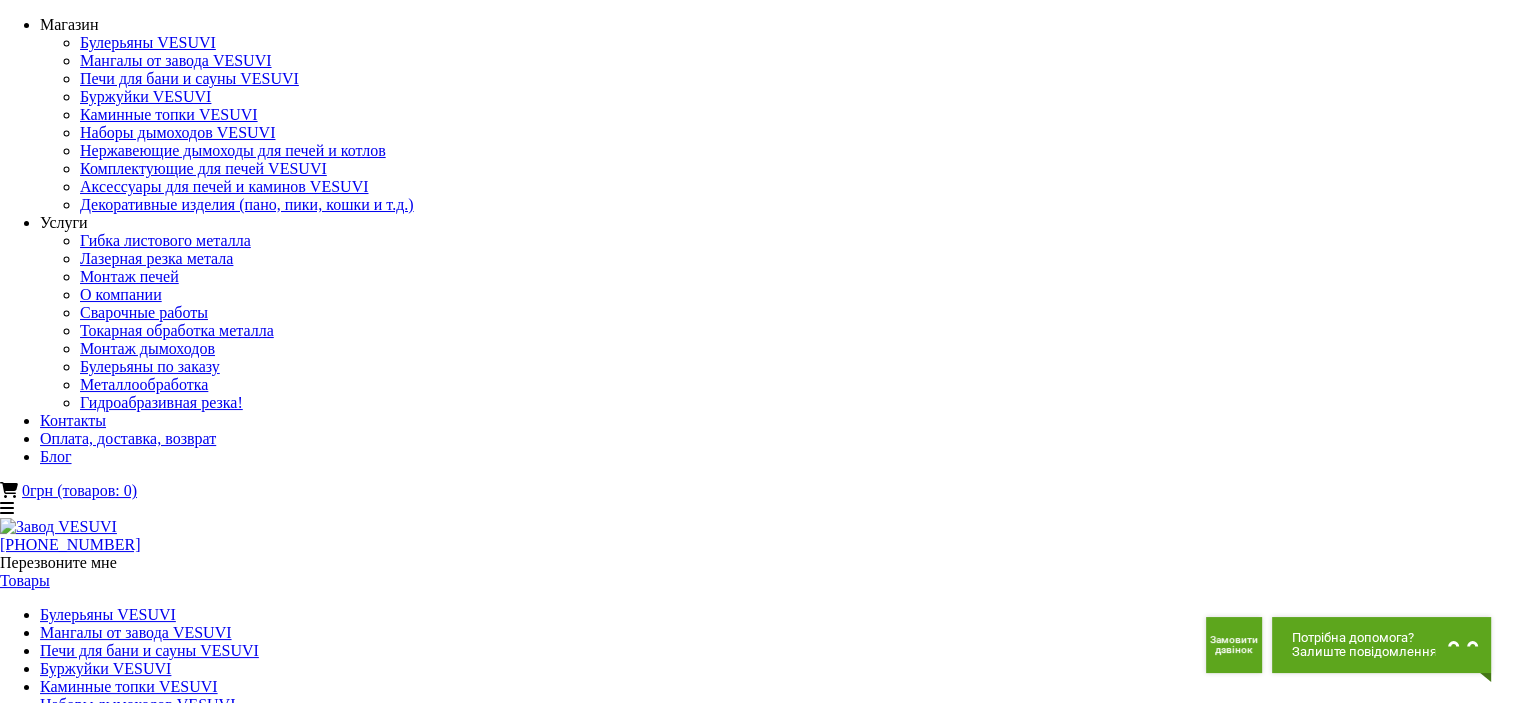 drag, startPoint x: 984, startPoint y: 186, endPoint x: 612, endPoint y: 180, distance: 372.04837 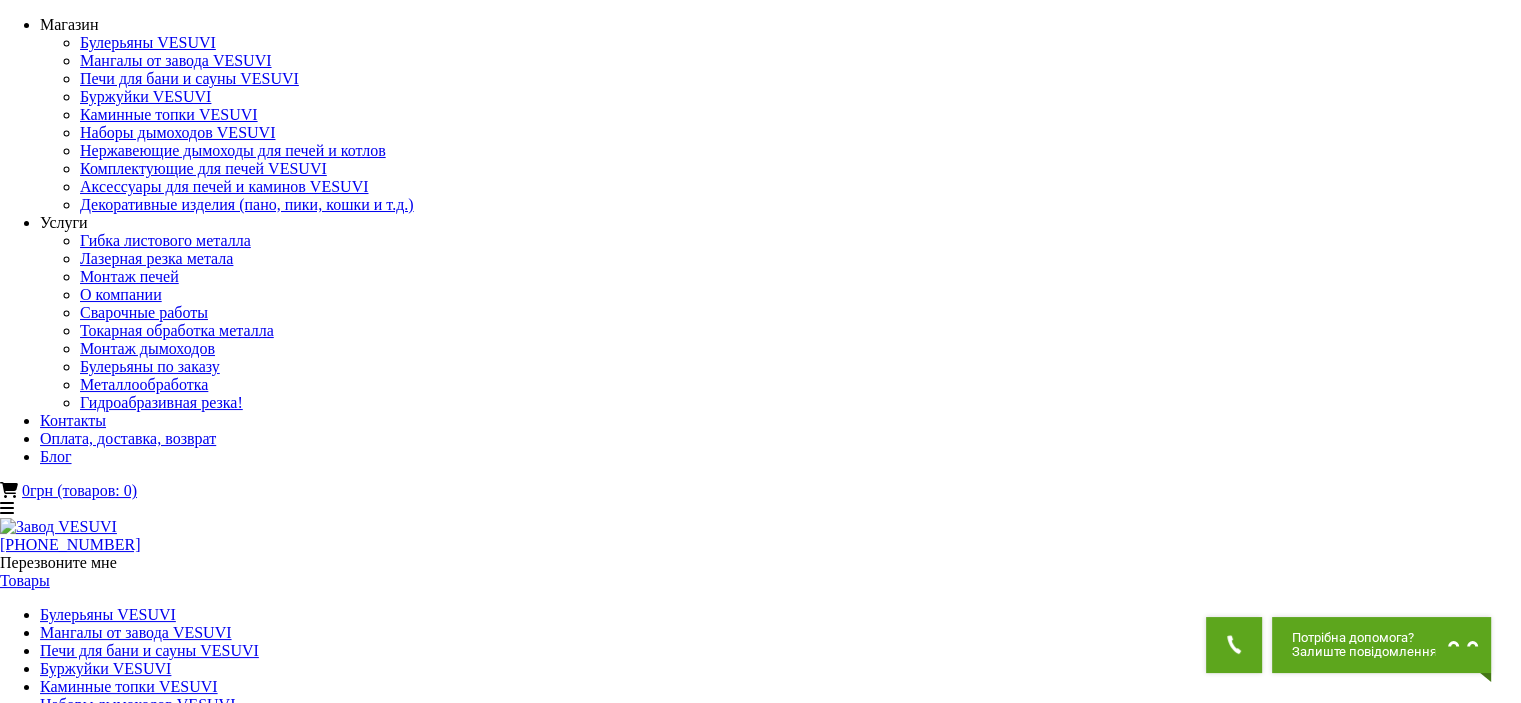 copy on "Сетка для камней VESUVI 1000" 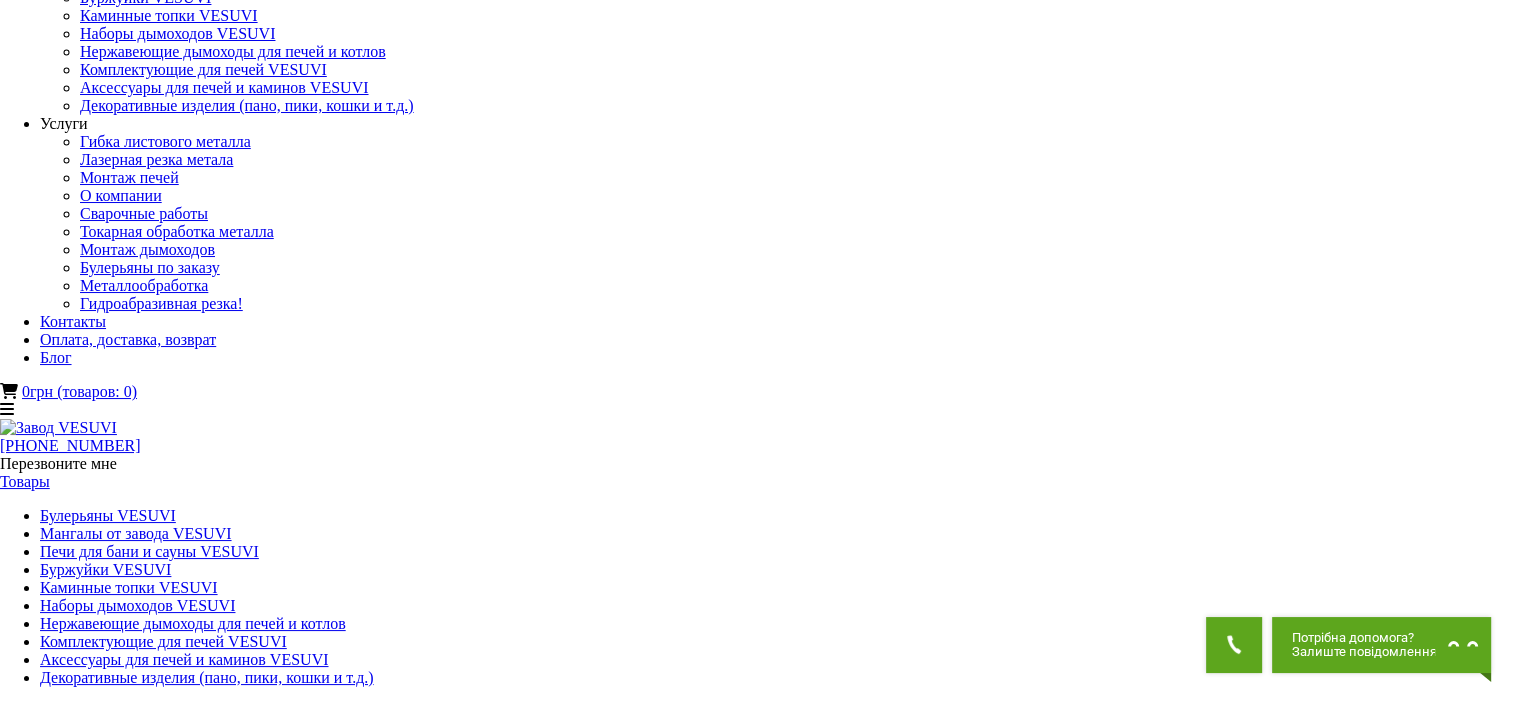 scroll, scrollTop: 100, scrollLeft: 0, axis: vertical 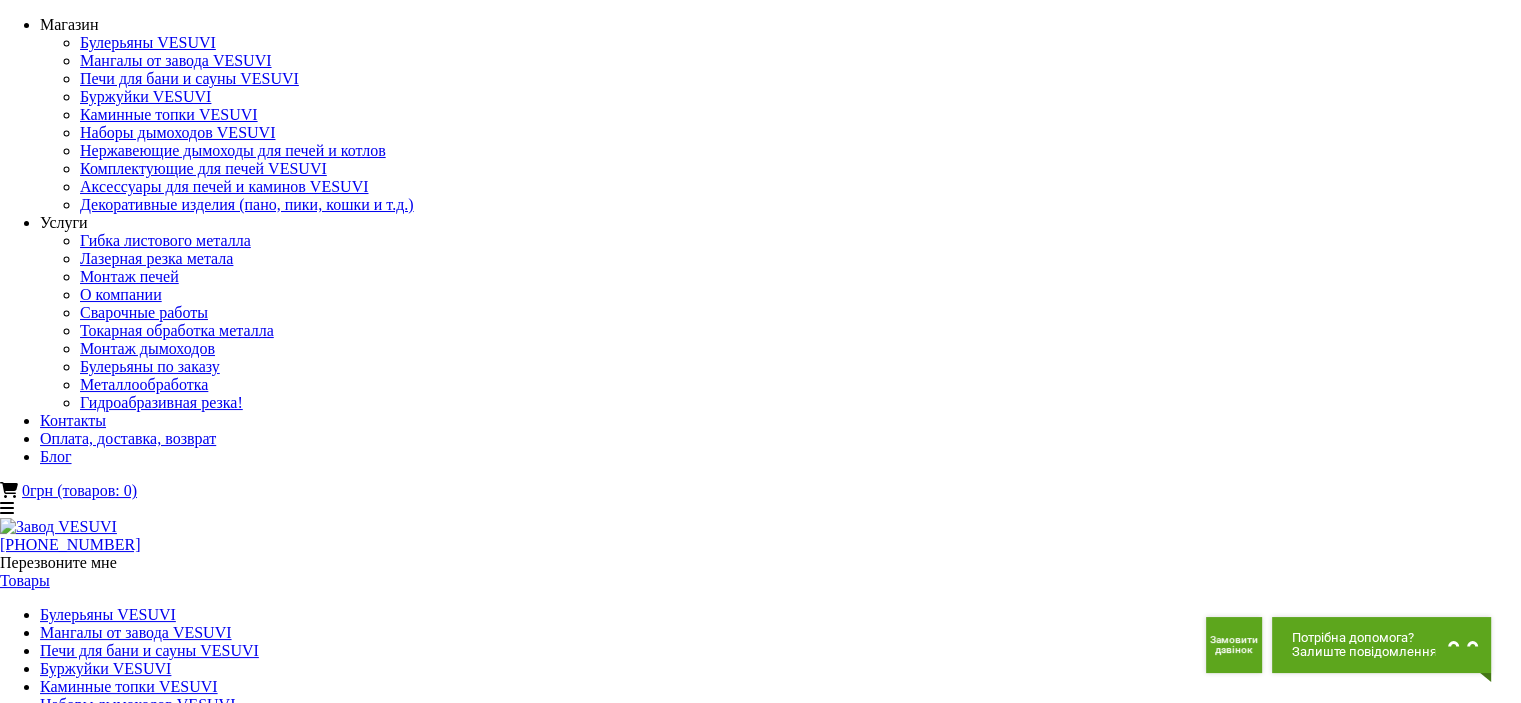 drag, startPoint x: 968, startPoint y: 179, endPoint x: 619, endPoint y: 187, distance: 349.09167 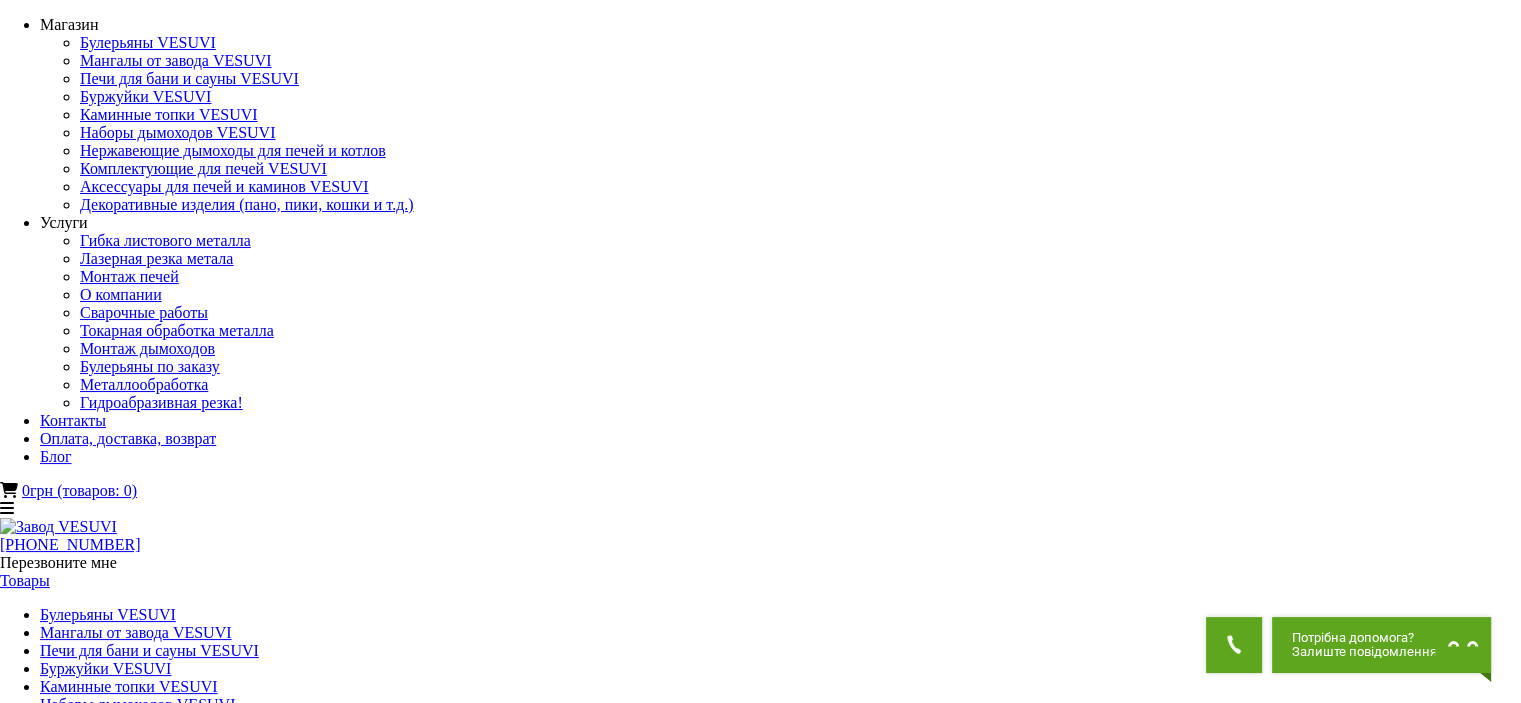drag, startPoint x: 606, startPoint y: 180, endPoint x: 972, endPoint y: 186, distance: 366.04916 